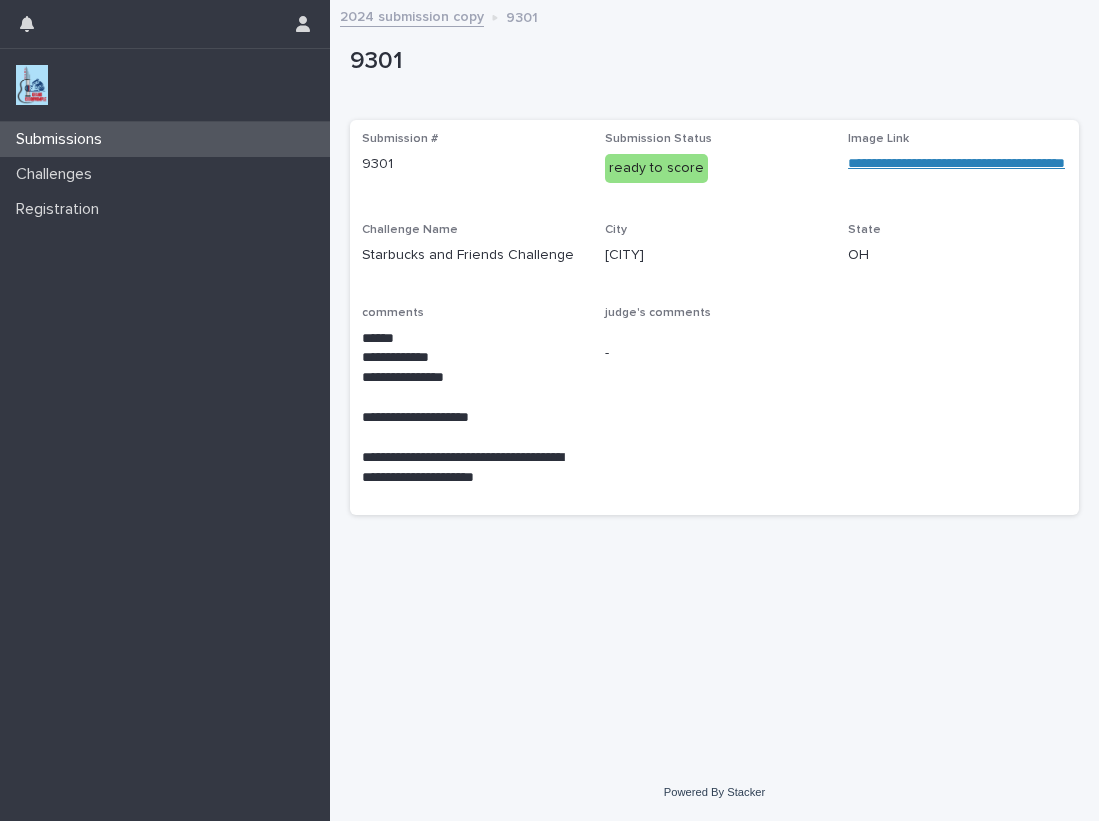 scroll, scrollTop: 0, scrollLeft: 0, axis: both 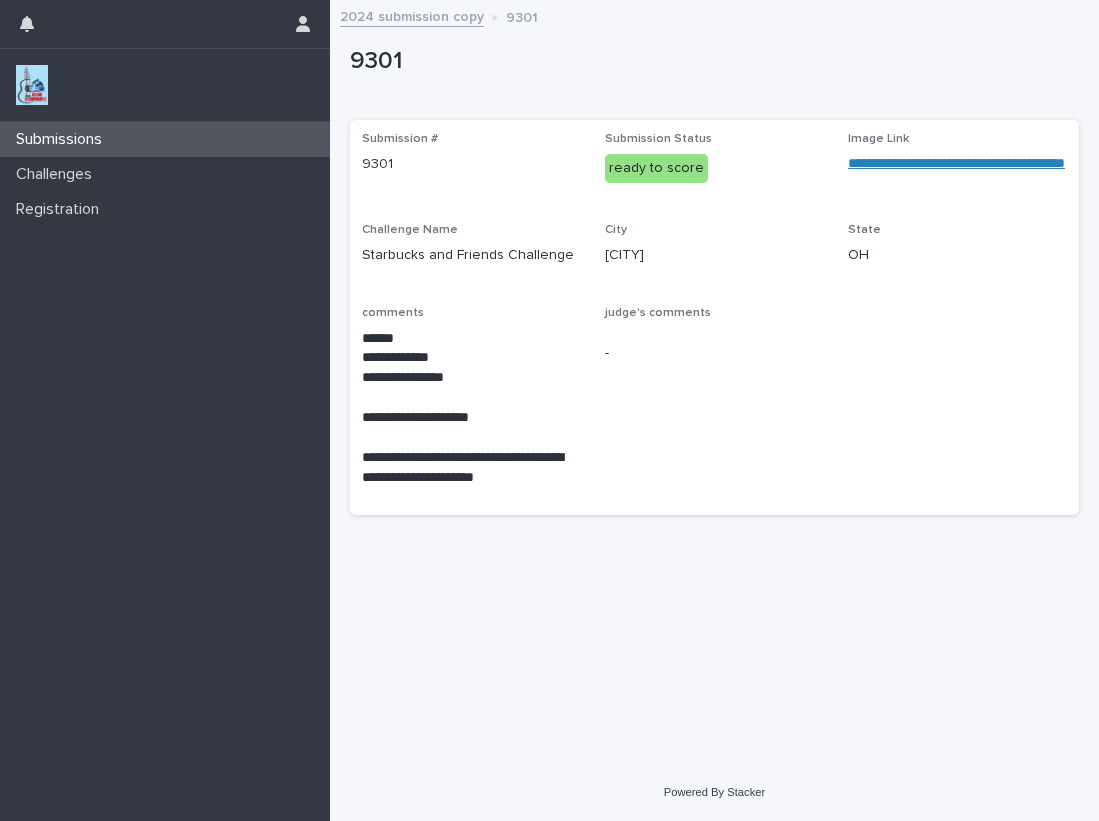 click at bounding box center (32, 85) 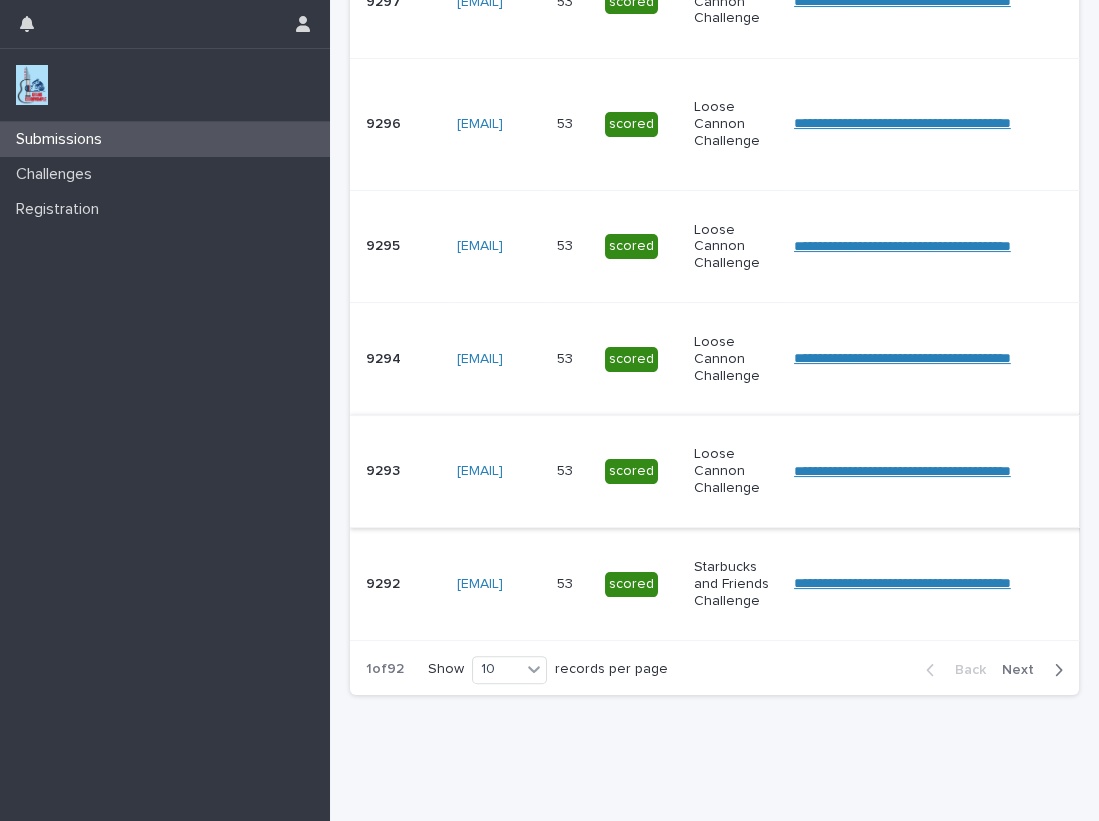 scroll, scrollTop: 1601, scrollLeft: 0, axis: vertical 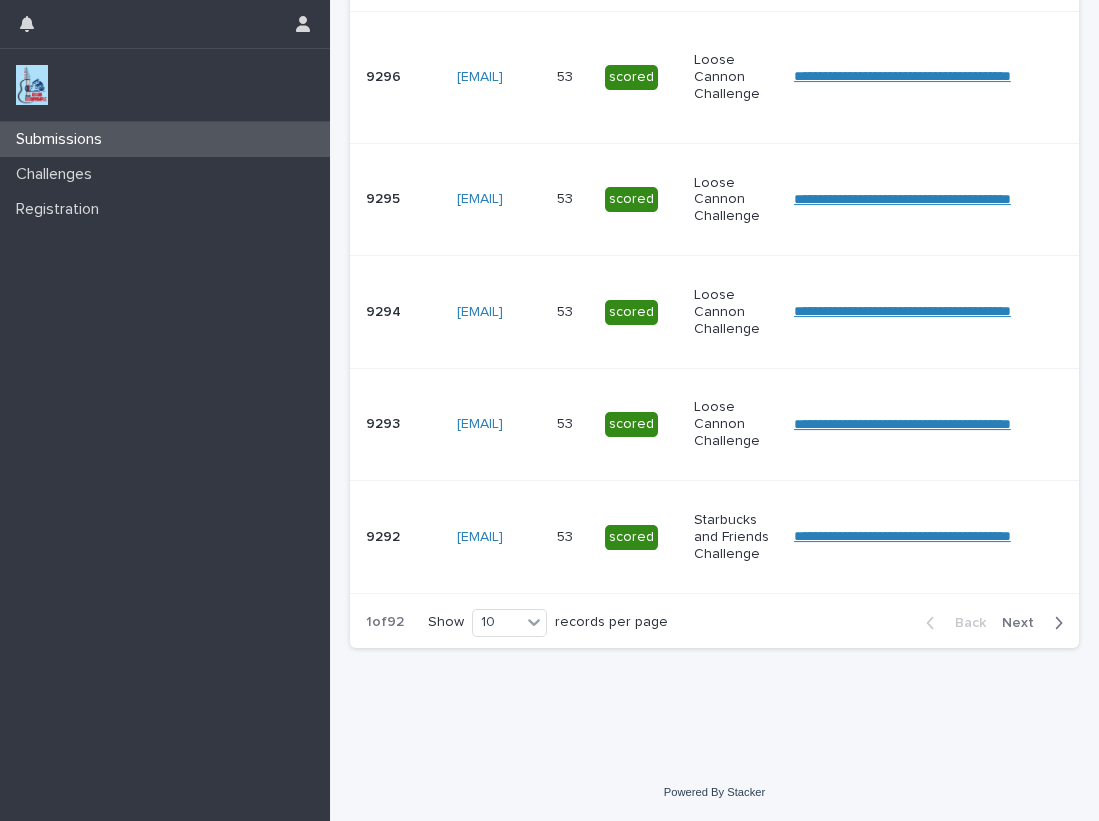 click 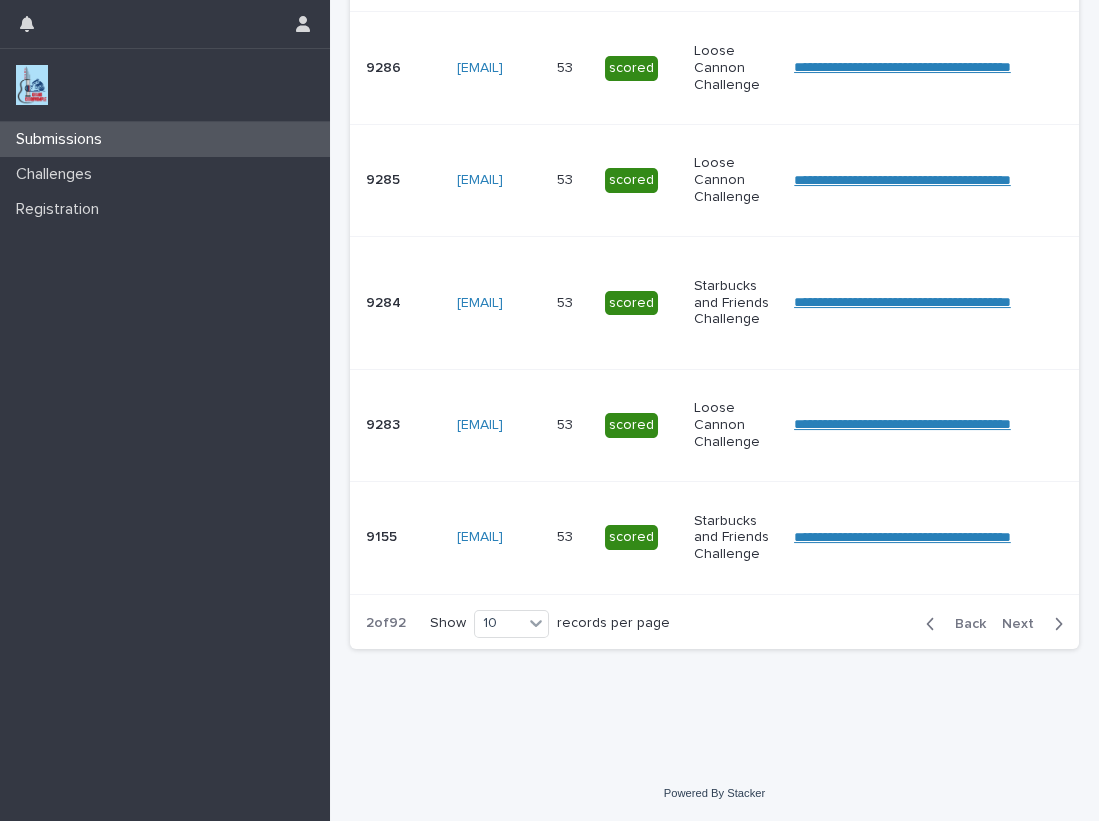 scroll, scrollTop: 1343, scrollLeft: 0, axis: vertical 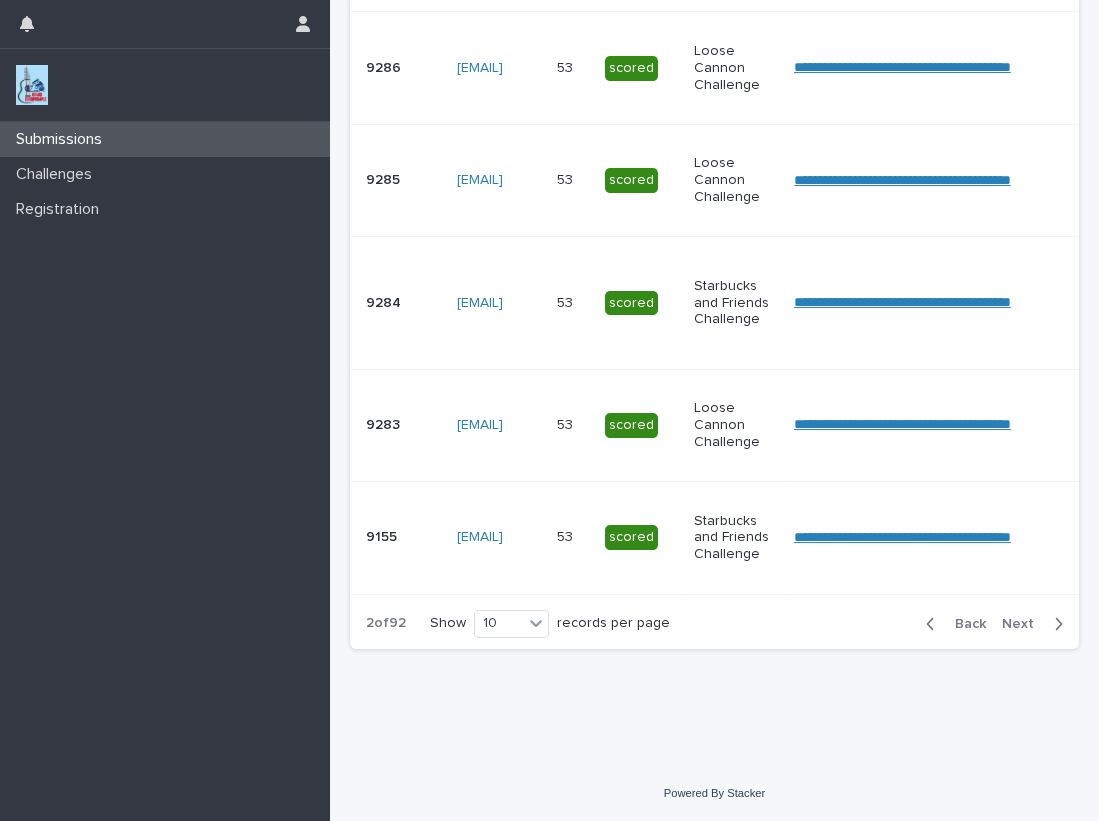 click 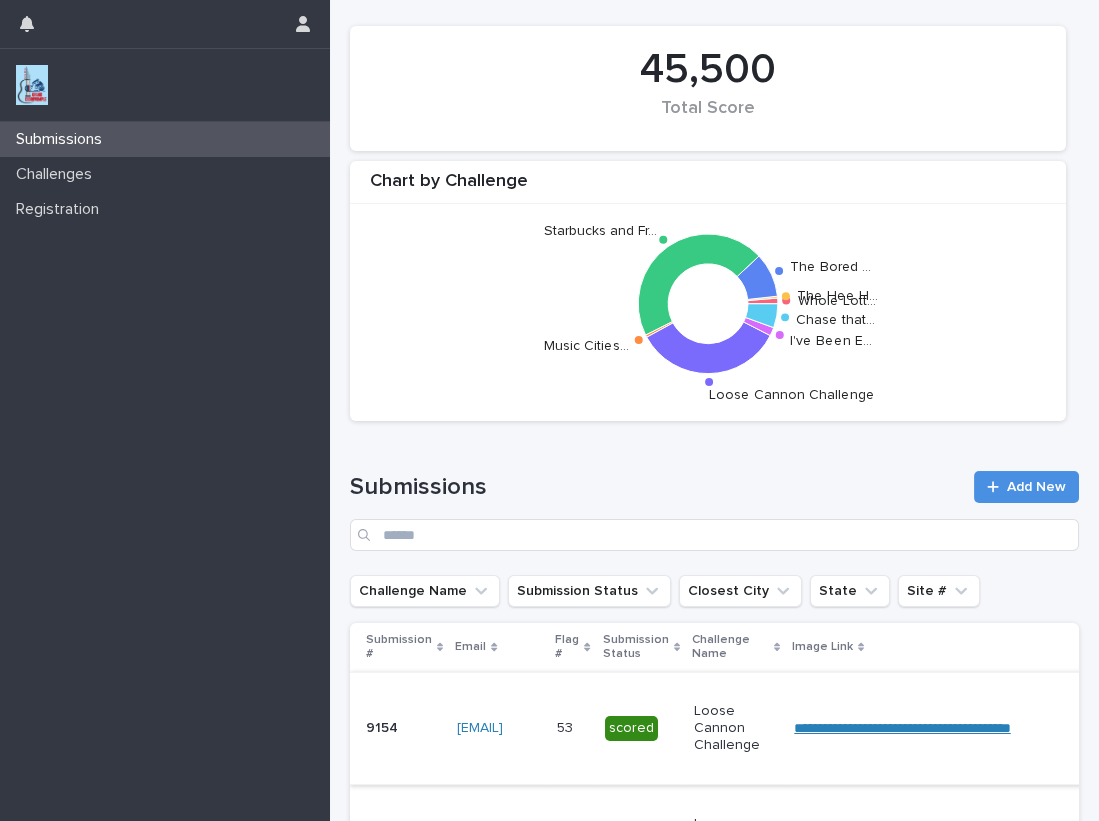 scroll, scrollTop: 0, scrollLeft: 0, axis: both 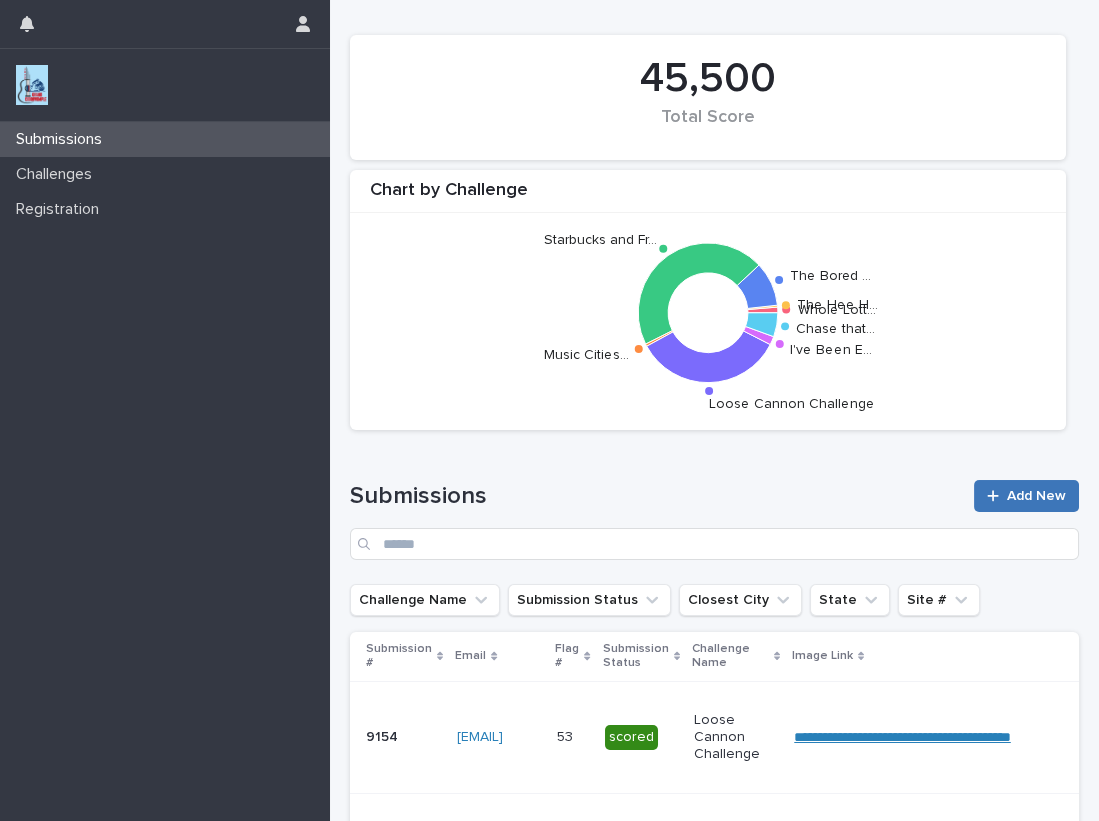 click on "Add New" at bounding box center (1036, 496) 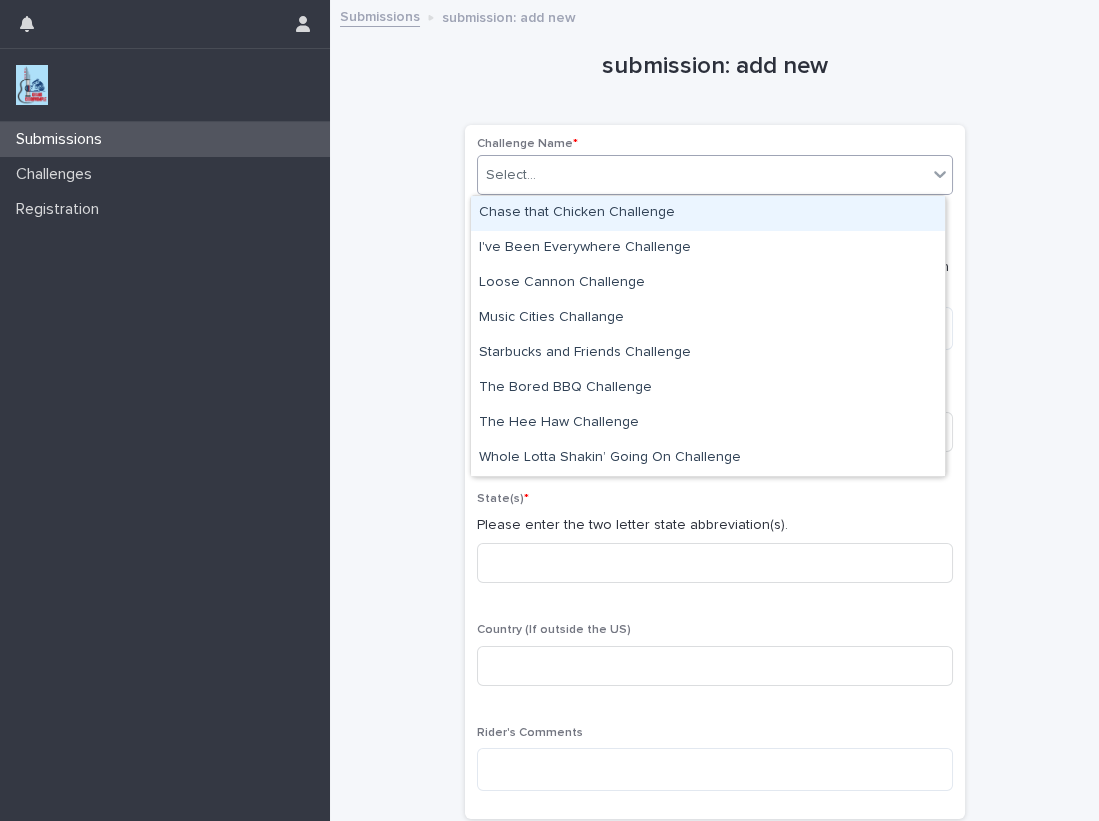 click on "Select..." at bounding box center [511, 175] 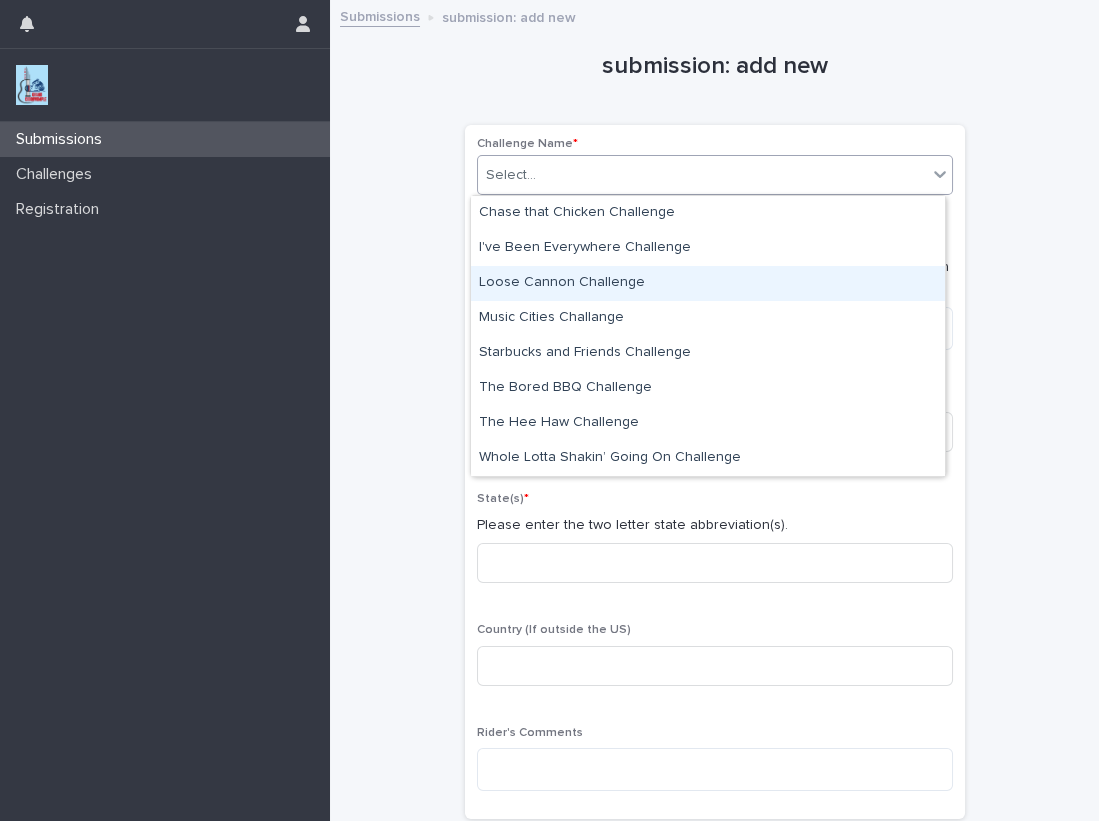 click on "Loose Cannon Challenge" at bounding box center (708, 283) 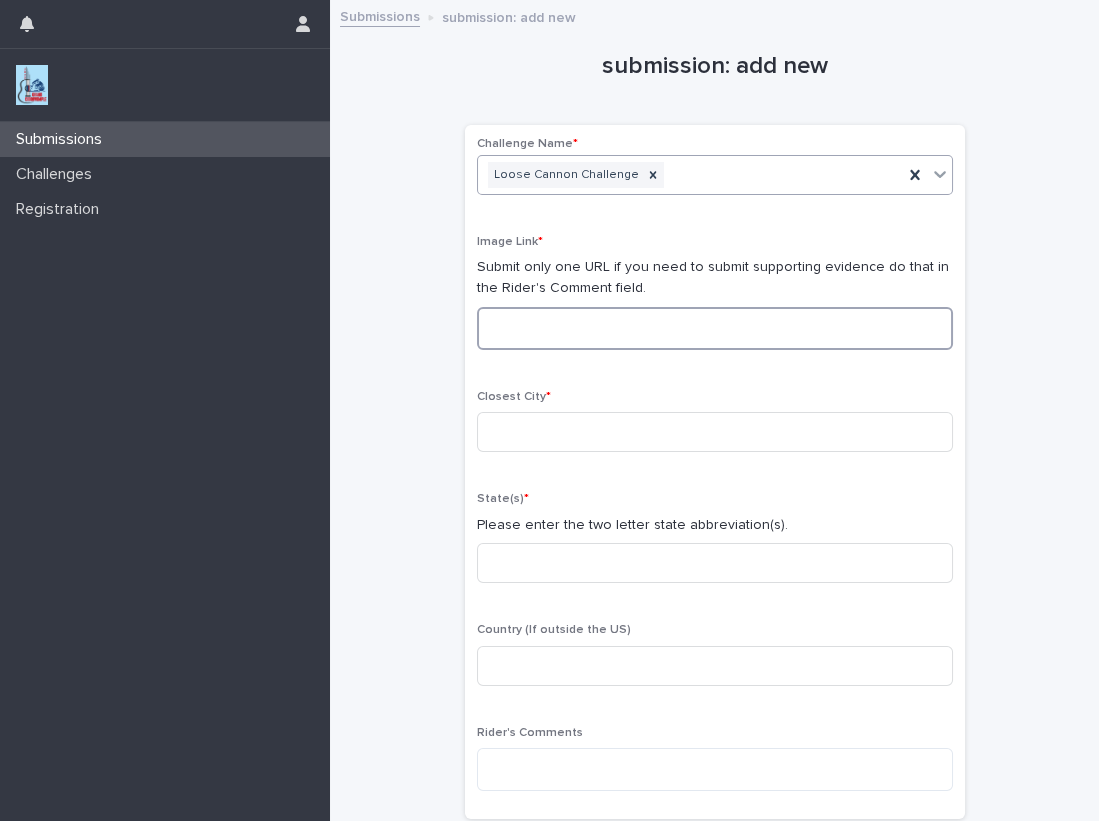 click at bounding box center [715, 328] 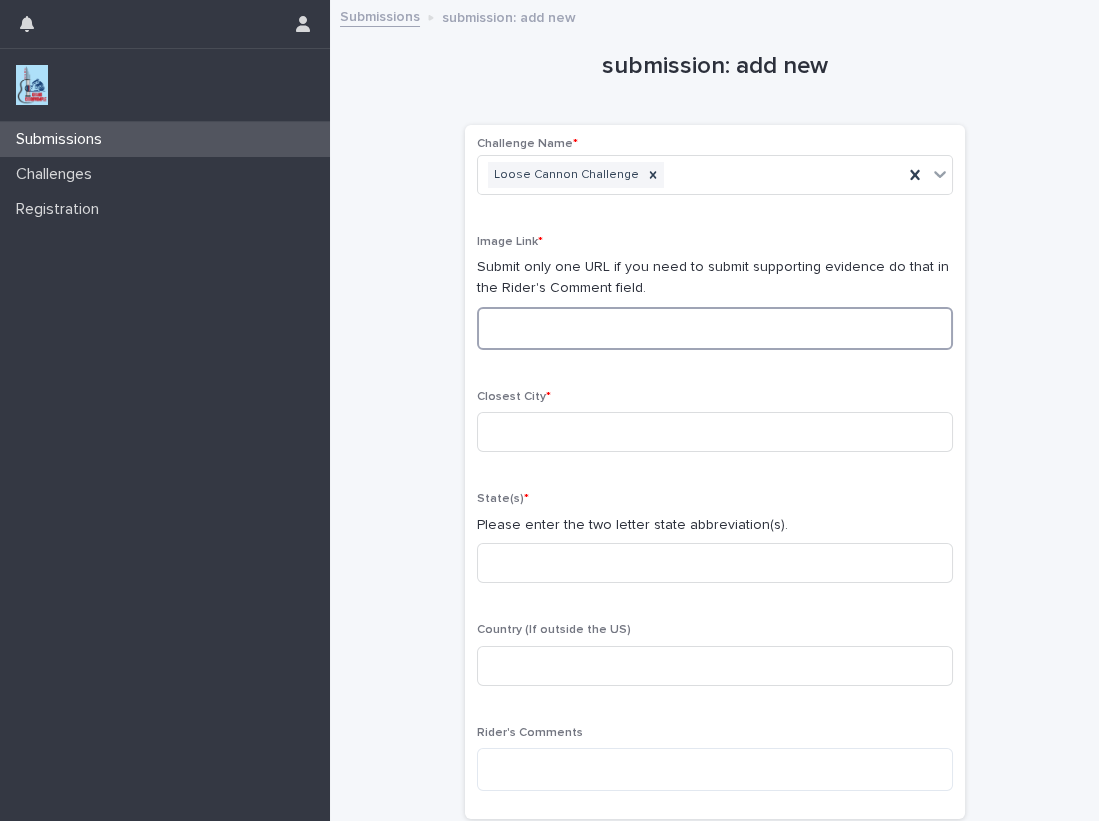 paste on "**********" 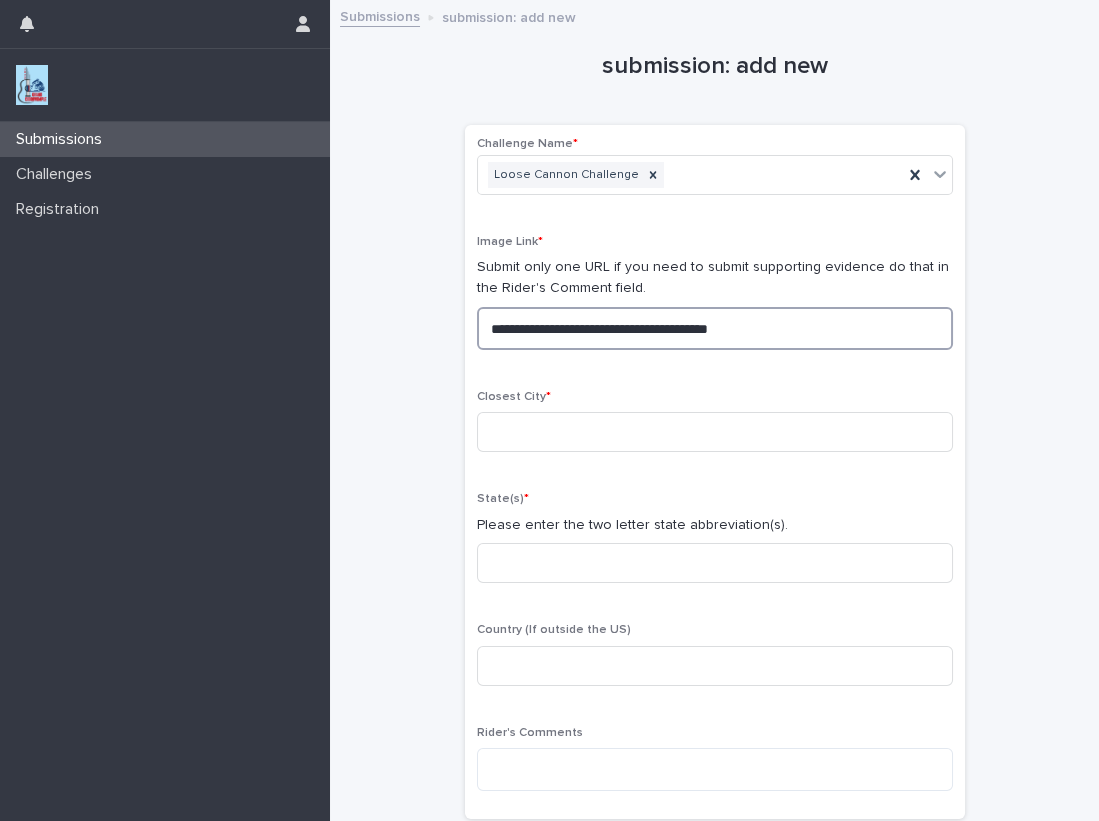 drag, startPoint x: 818, startPoint y: 326, endPoint x: 319, endPoint y: 316, distance: 499.1002 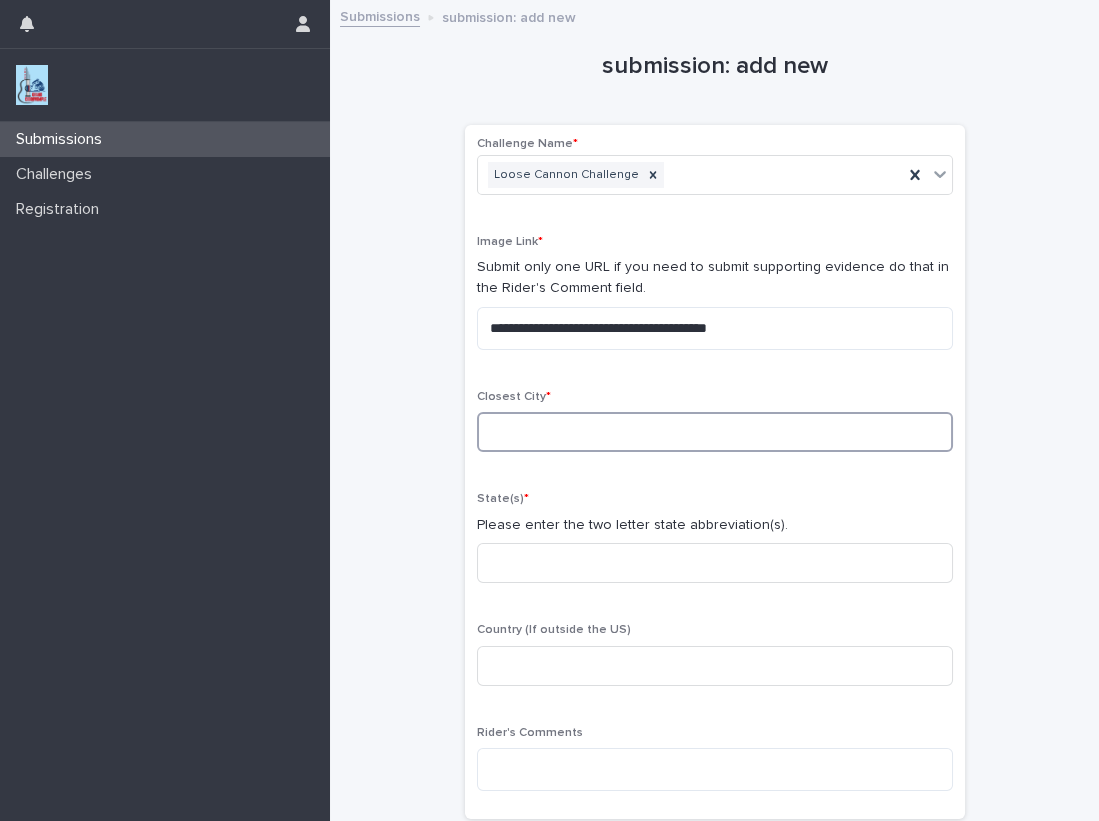 click at bounding box center [715, 432] 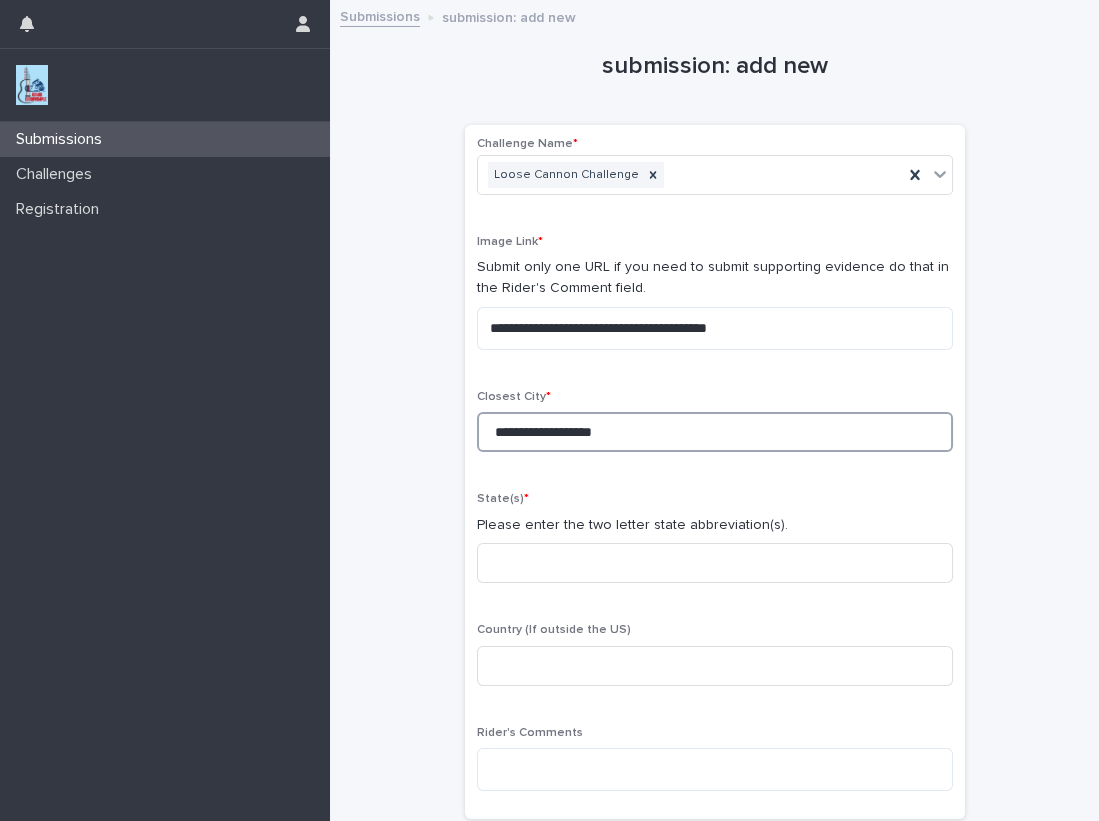 type on "**********" 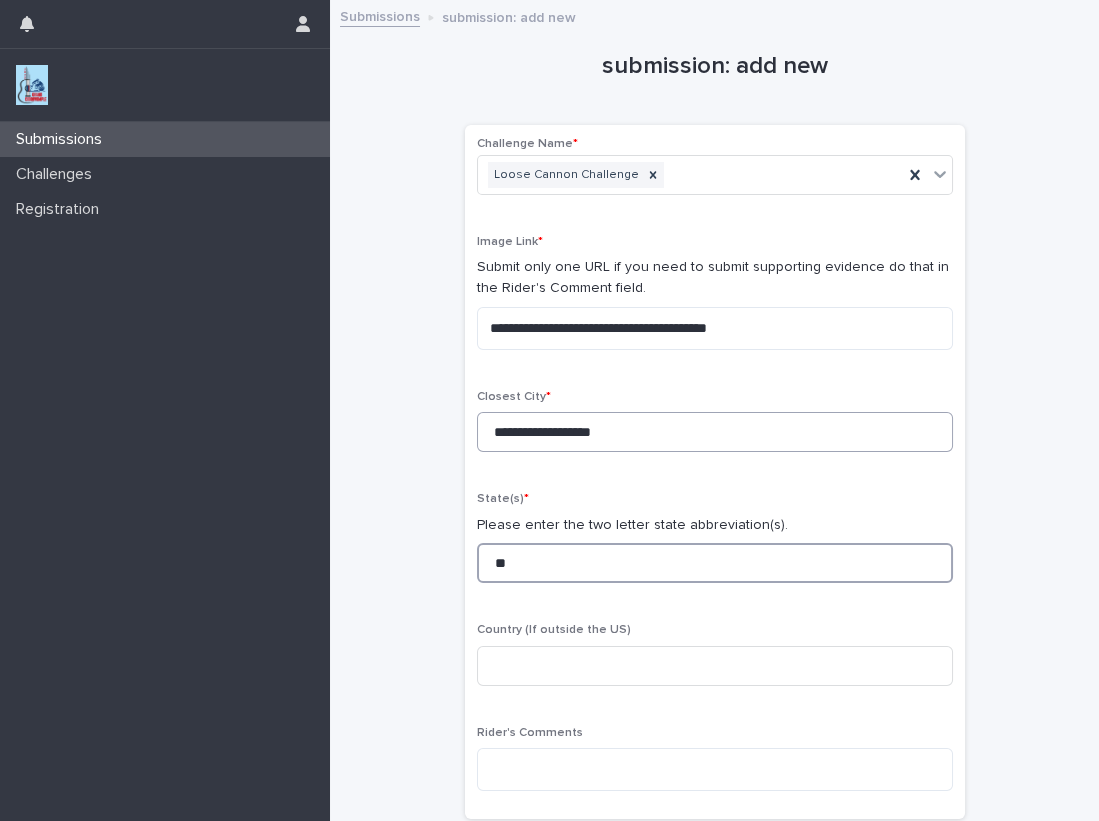 type on "**" 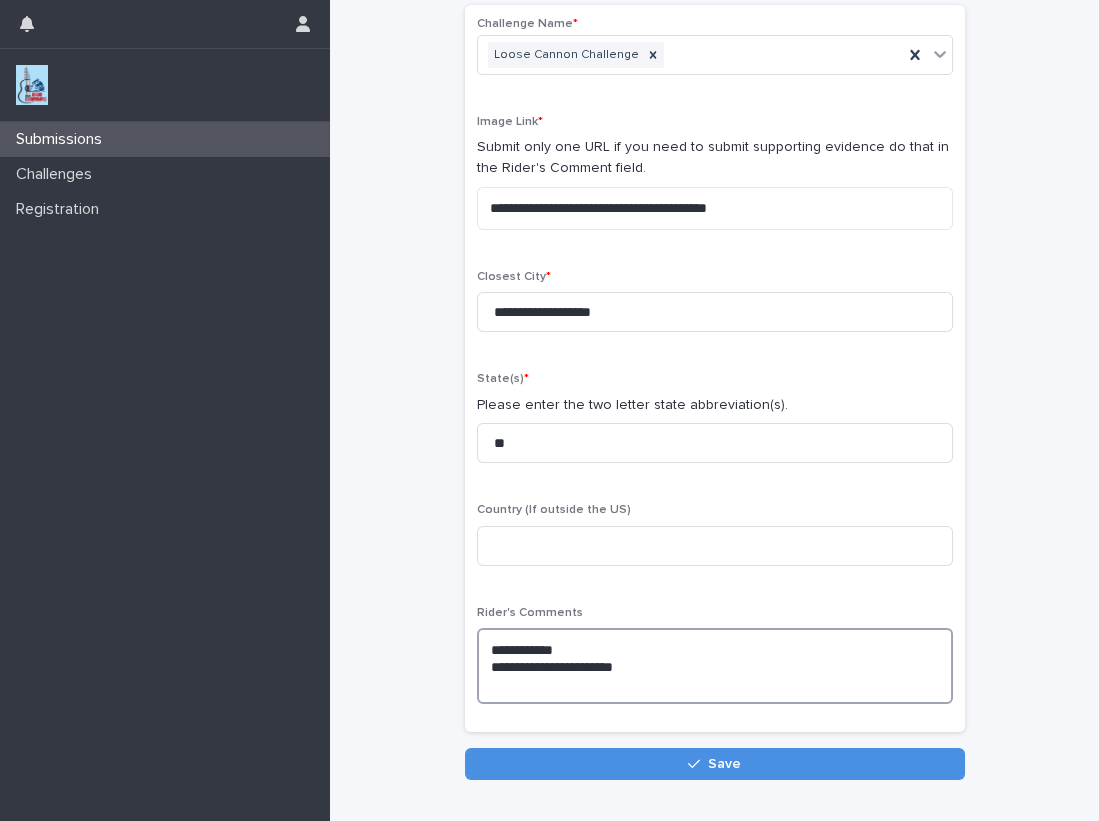 scroll, scrollTop: 121, scrollLeft: 0, axis: vertical 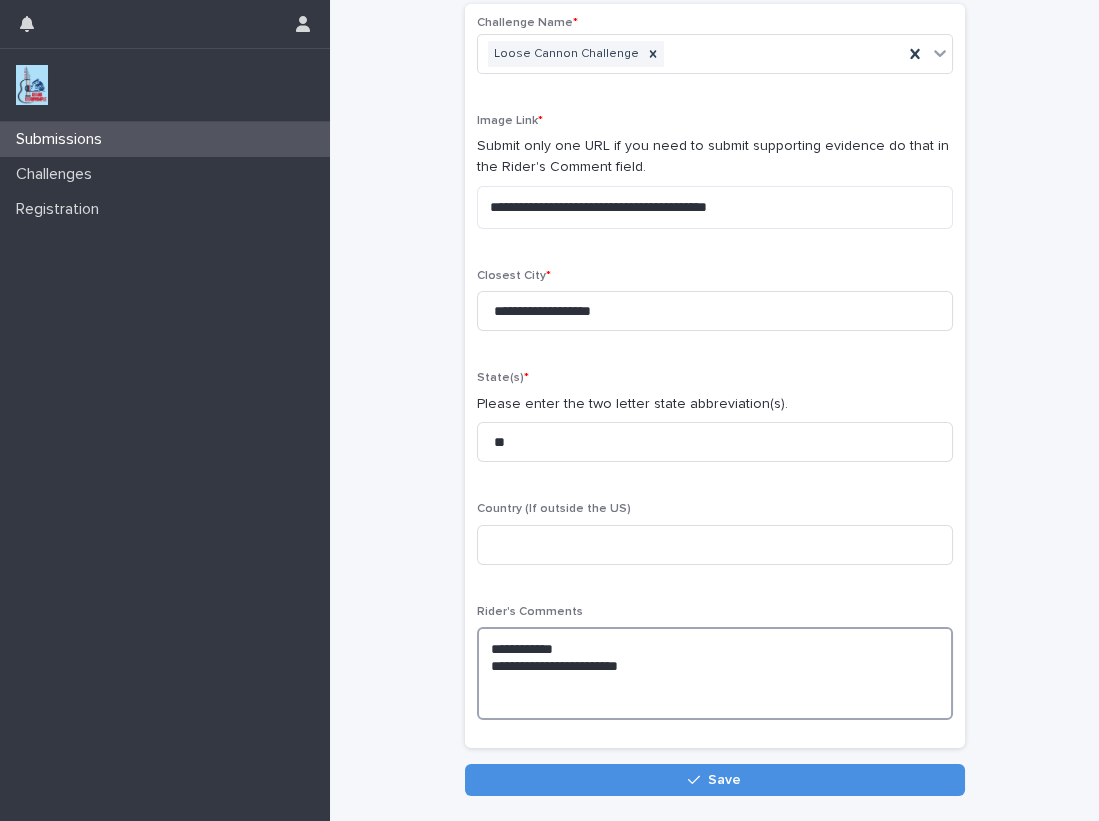 click on "**********" at bounding box center [715, 673] 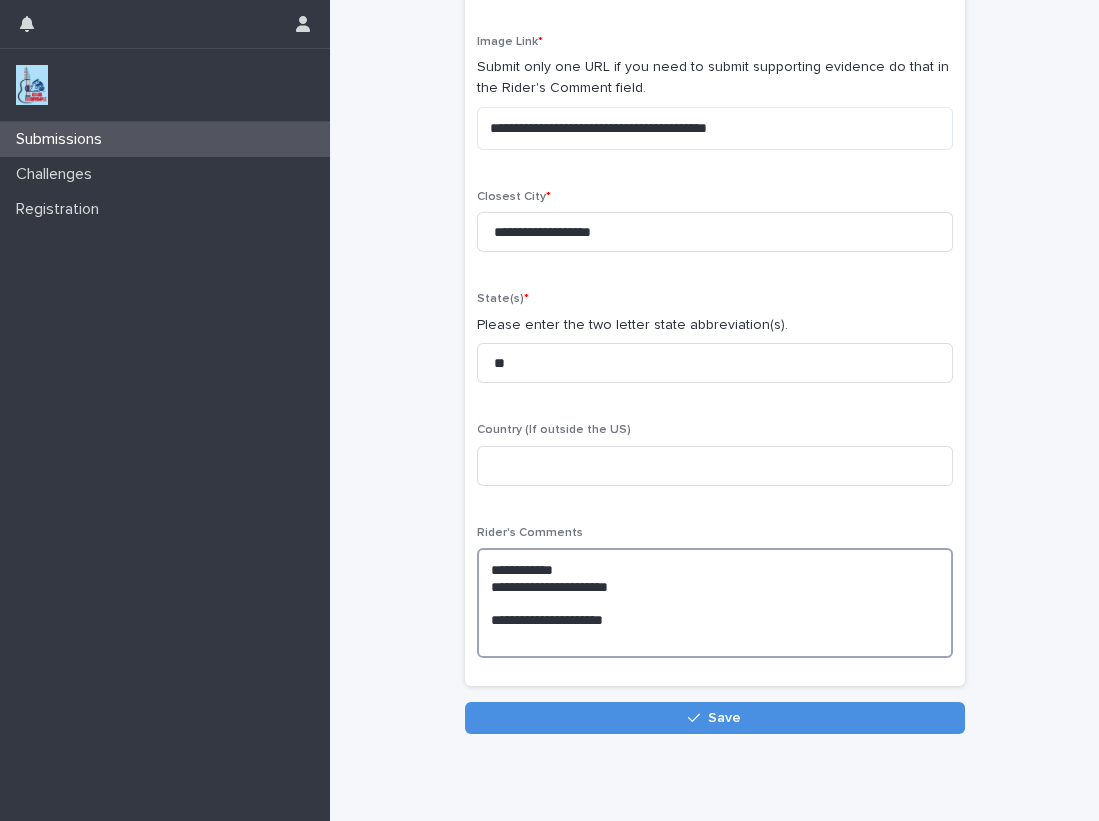 scroll, scrollTop: 212, scrollLeft: 0, axis: vertical 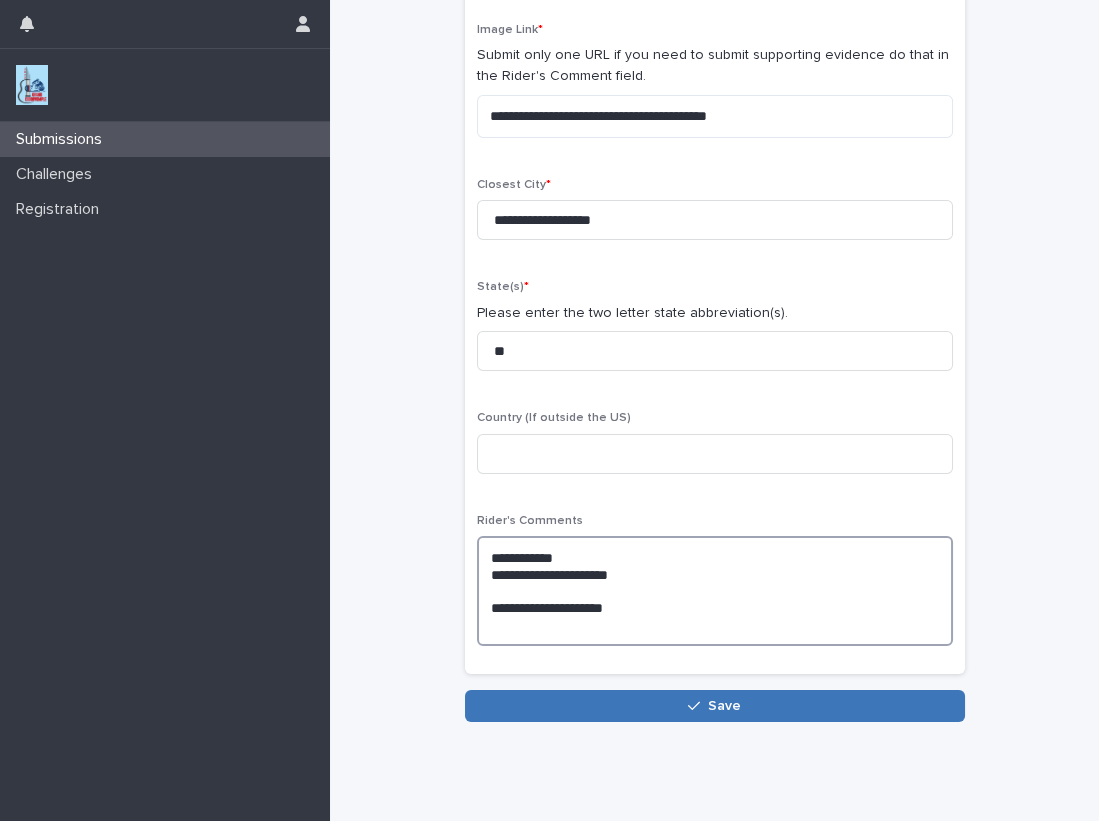type on "**********" 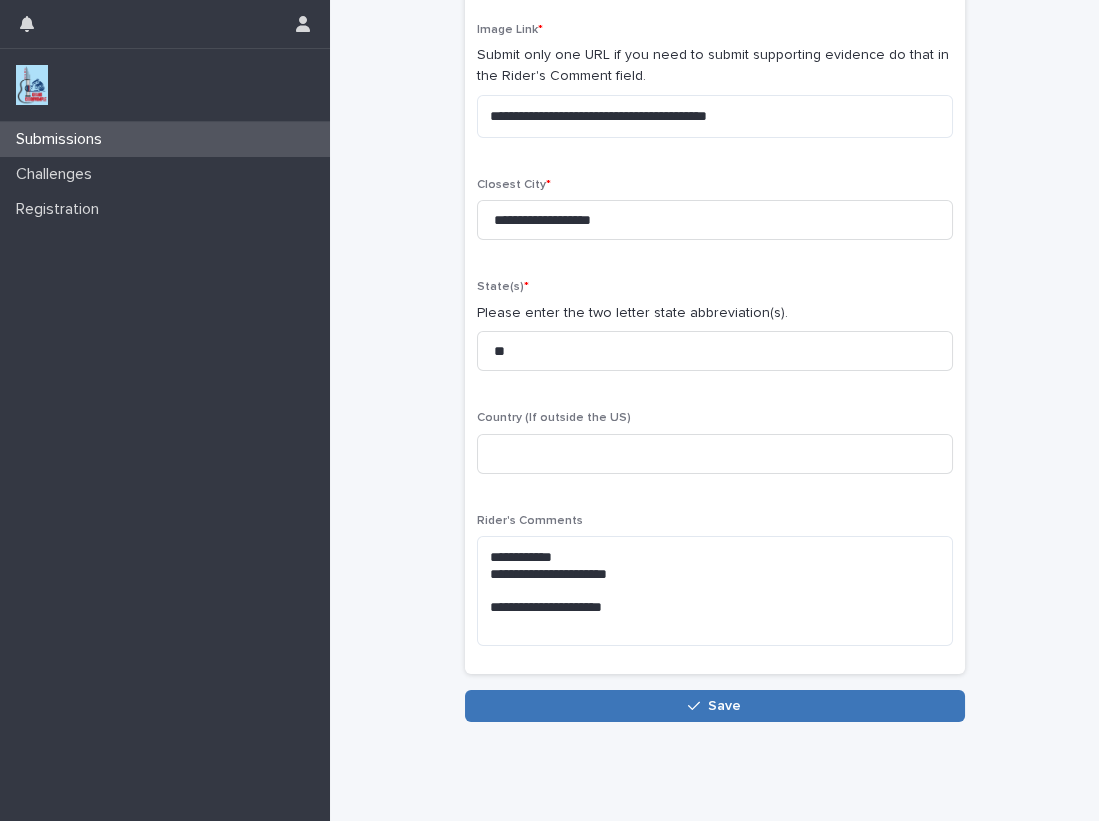 click on "Save" at bounding box center [724, 706] 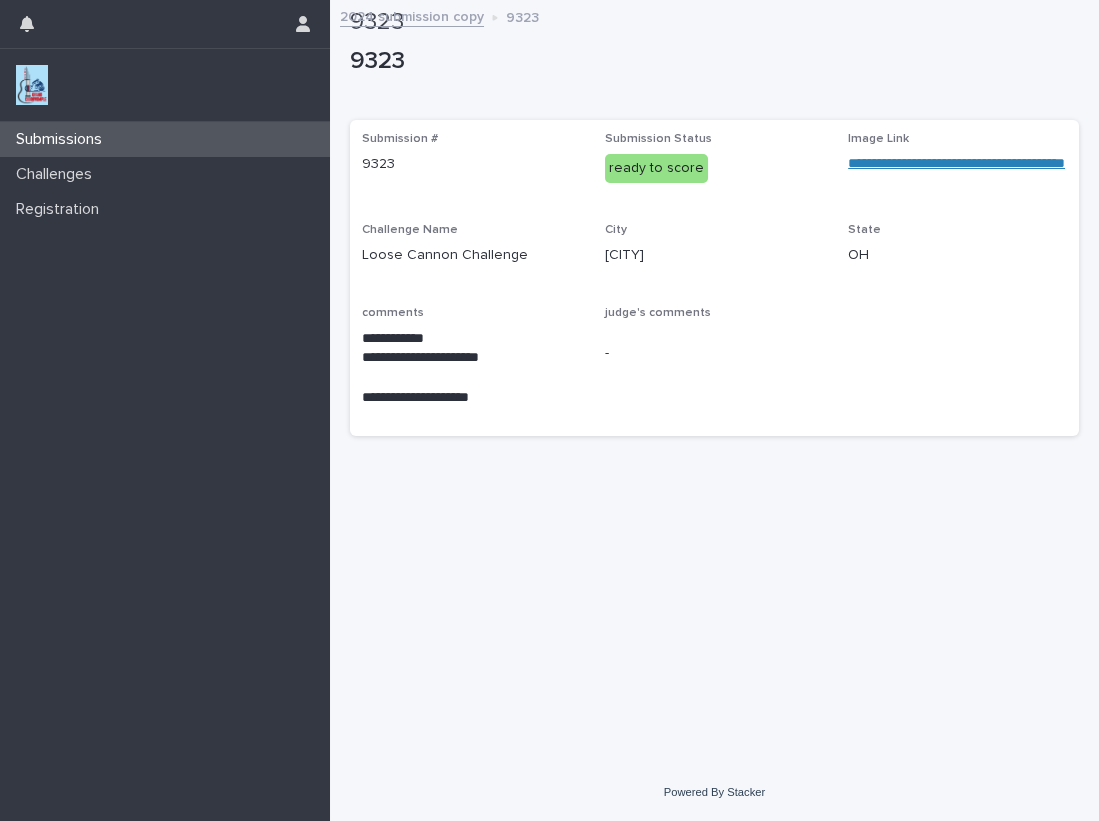 scroll, scrollTop: 0, scrollLeft: 0, axis: both 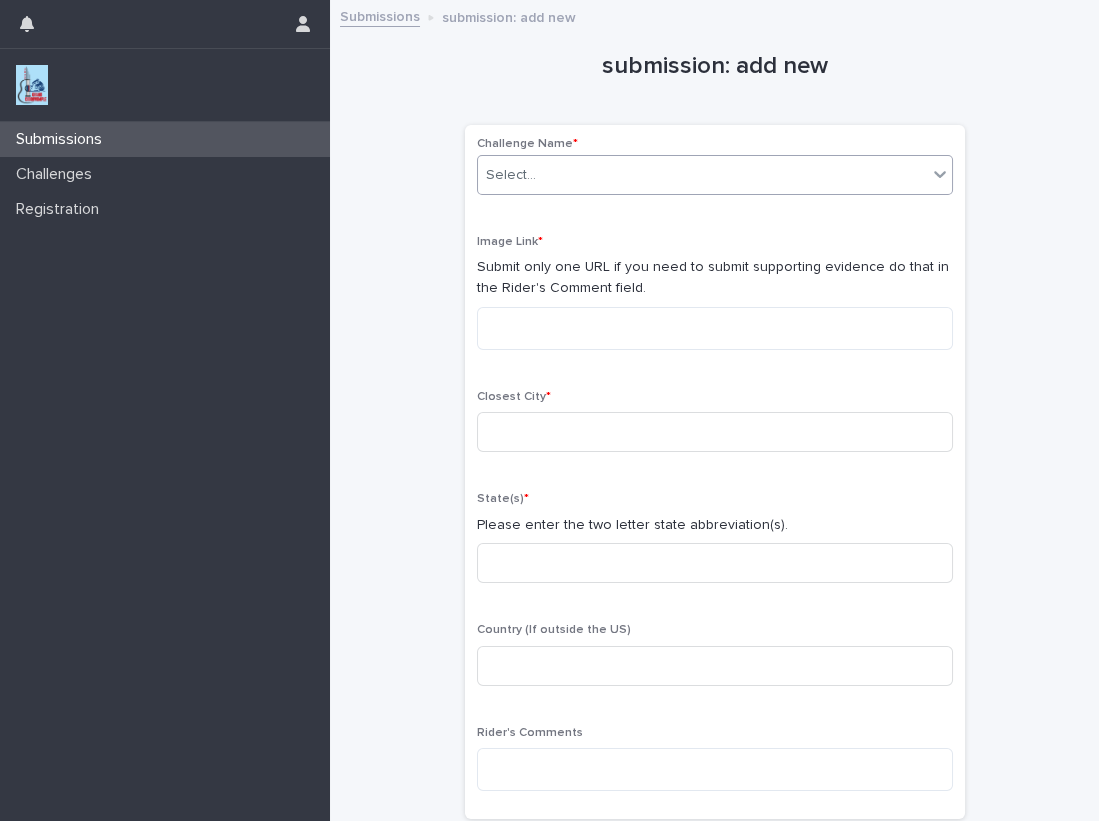 click on "Select..." at bounding box center [702, 175] 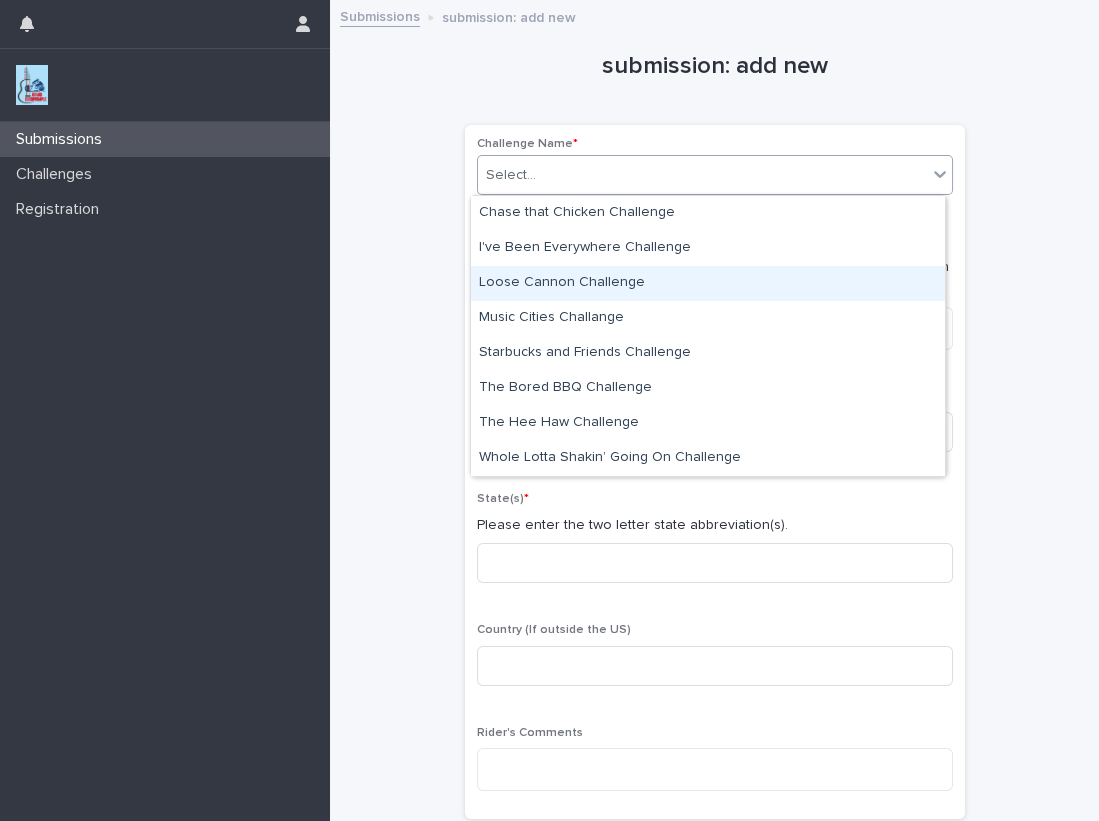 click on "Loose Cannon Challenge" at bounding box center [708, 283] 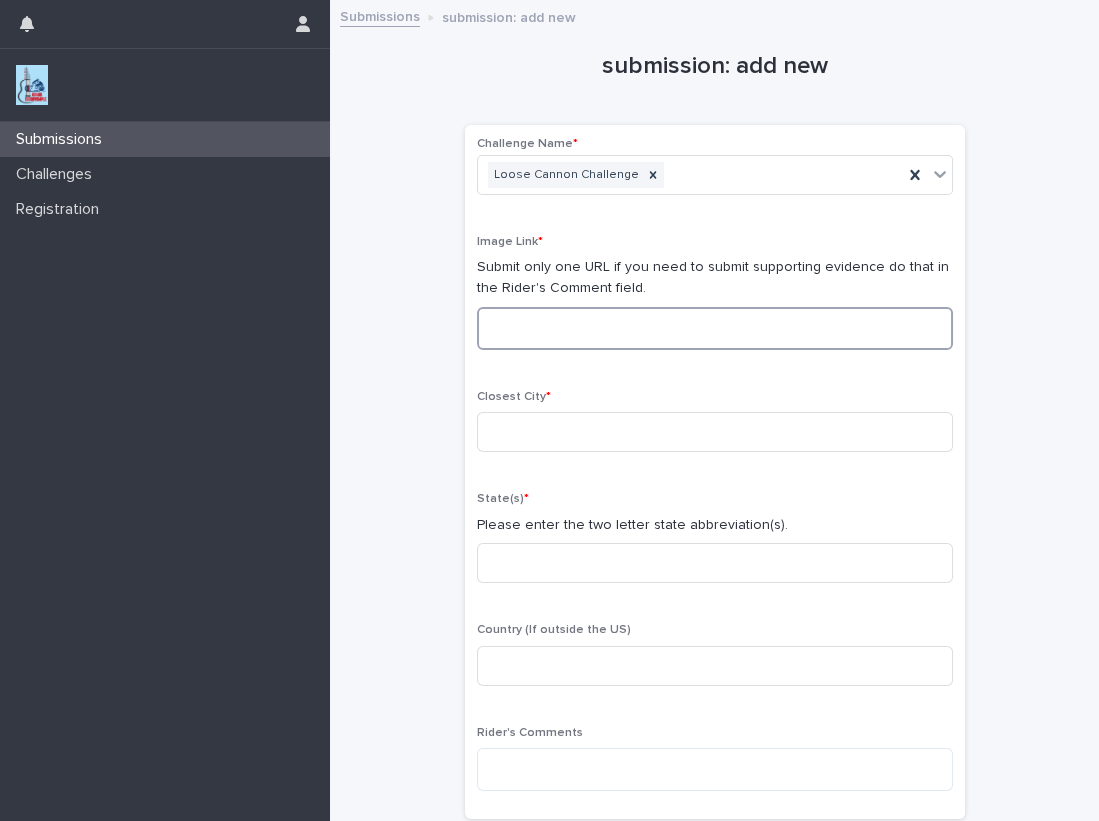 click at bounding box center [715, 328] 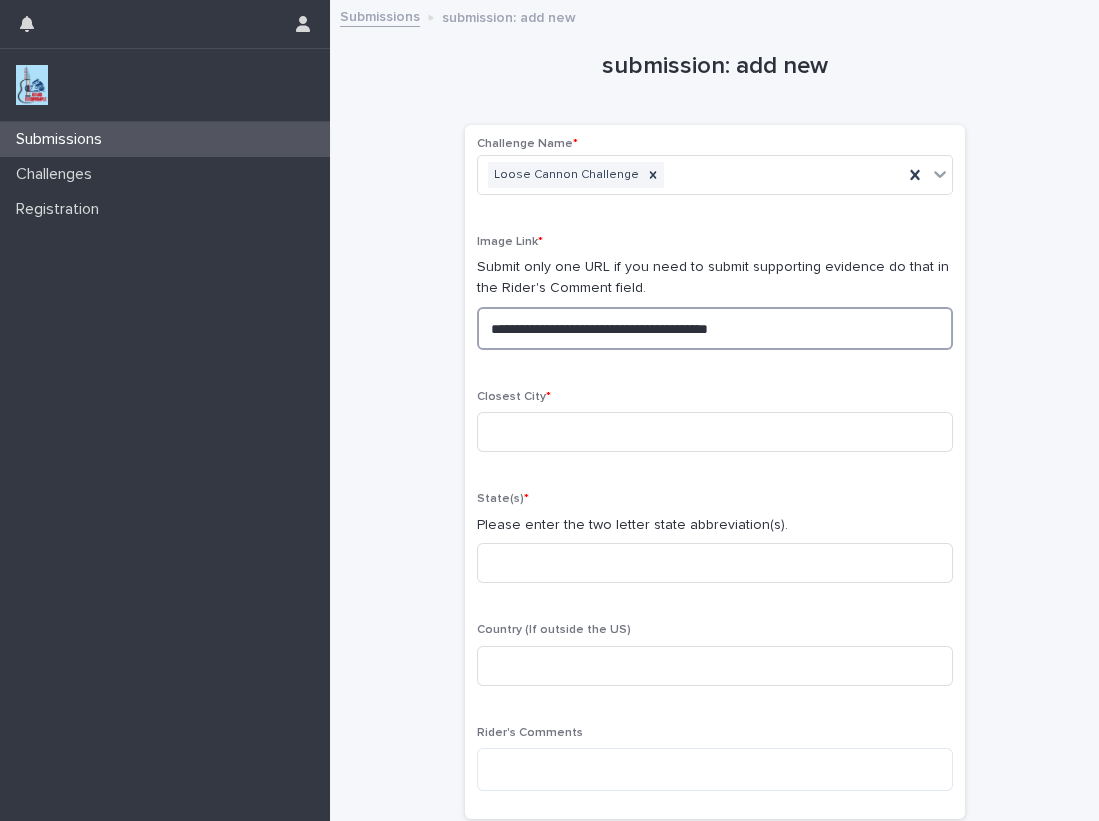 drag, startPoint x: 777, startPoint y: 315, endPoint x: 122, endPoint y: 281, distance: 655.88184 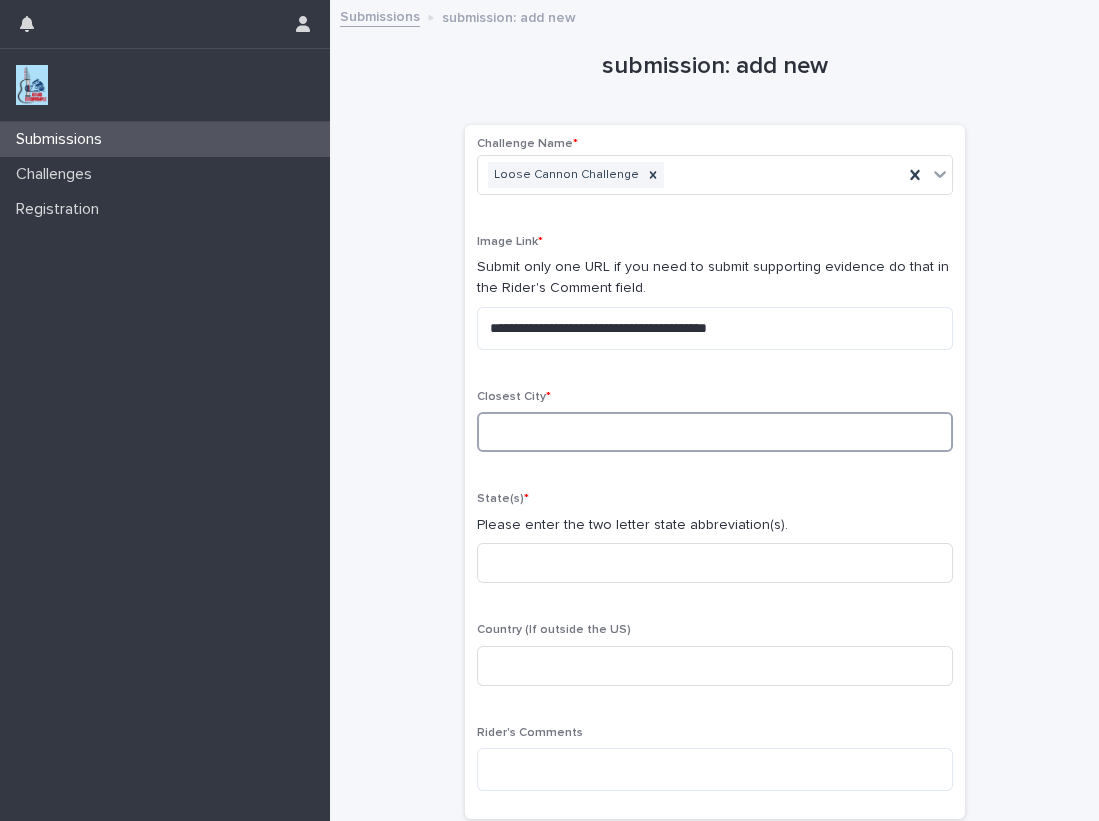 click at bounding box center (715, 432) 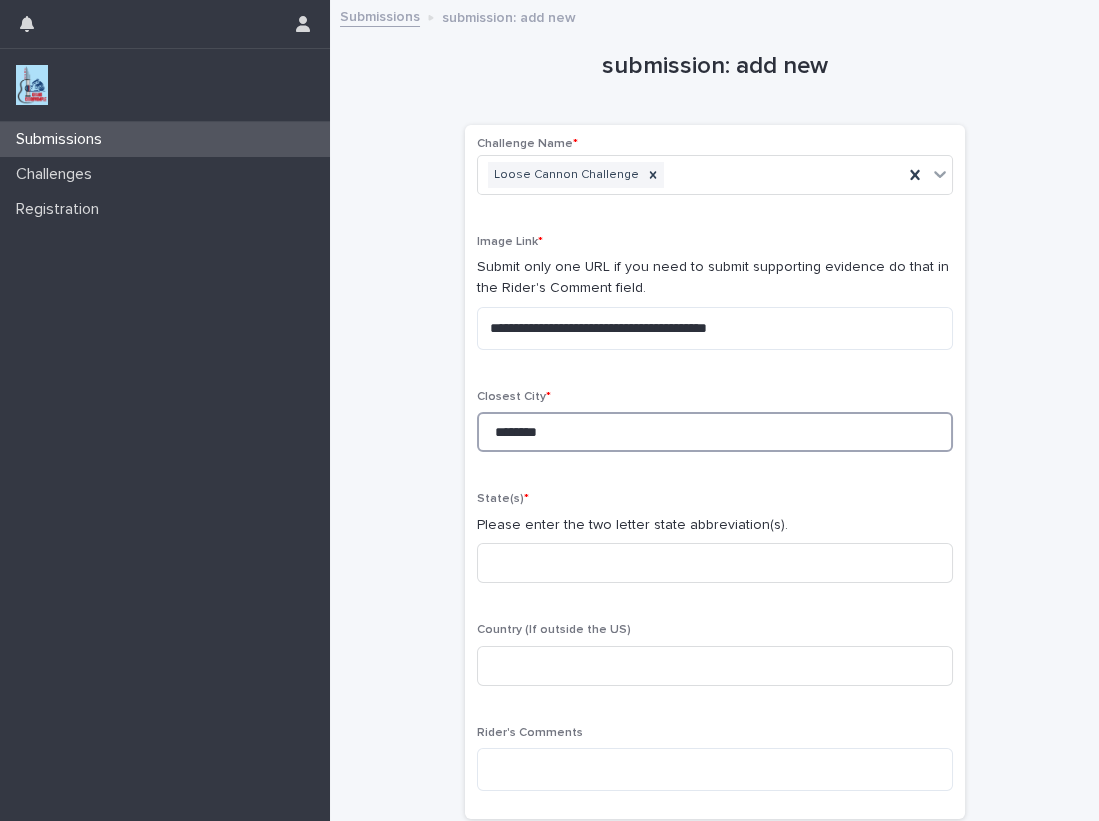 type on "********" 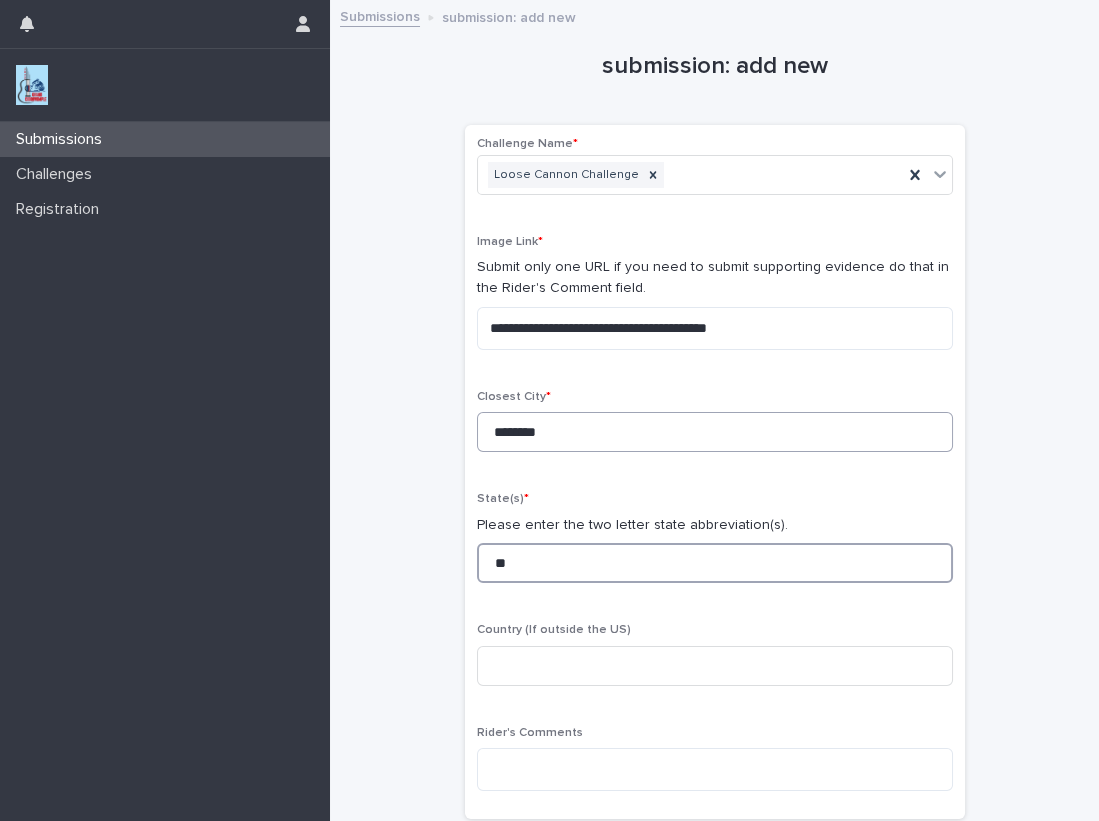 type on "**" 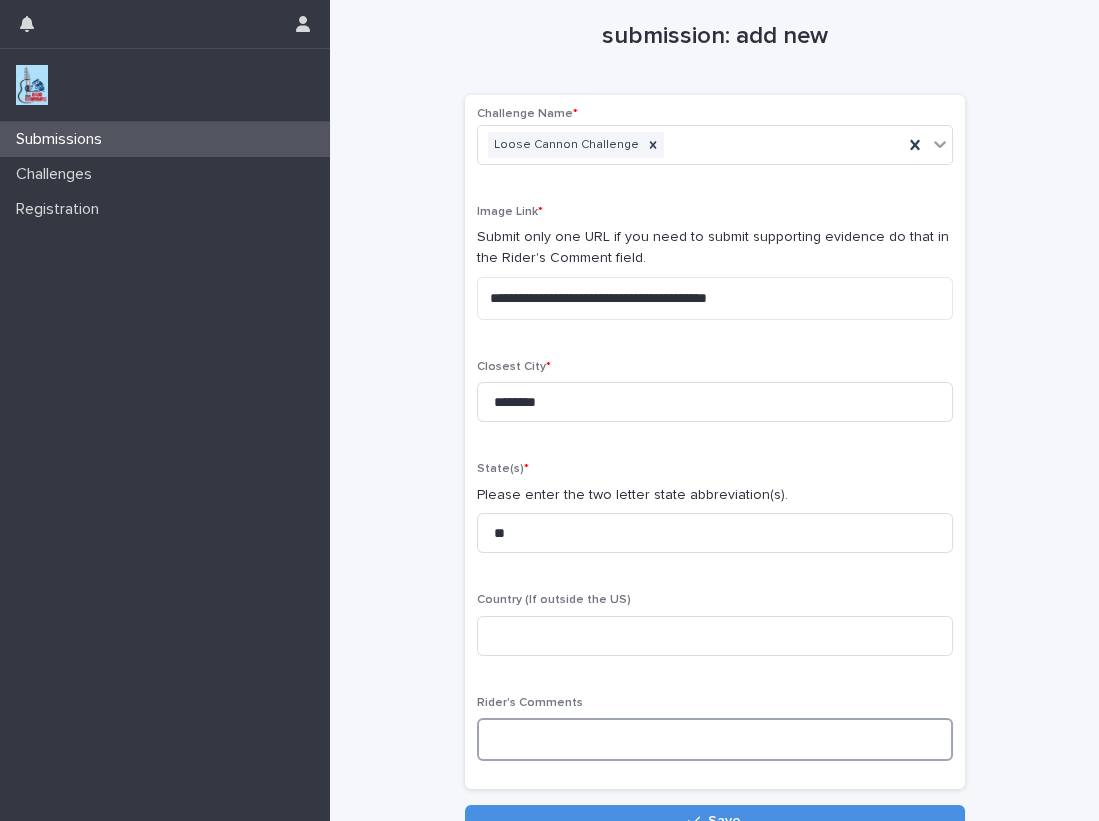 scroll, scrollTop: 60, scrollLeft: 0, axis: vertical 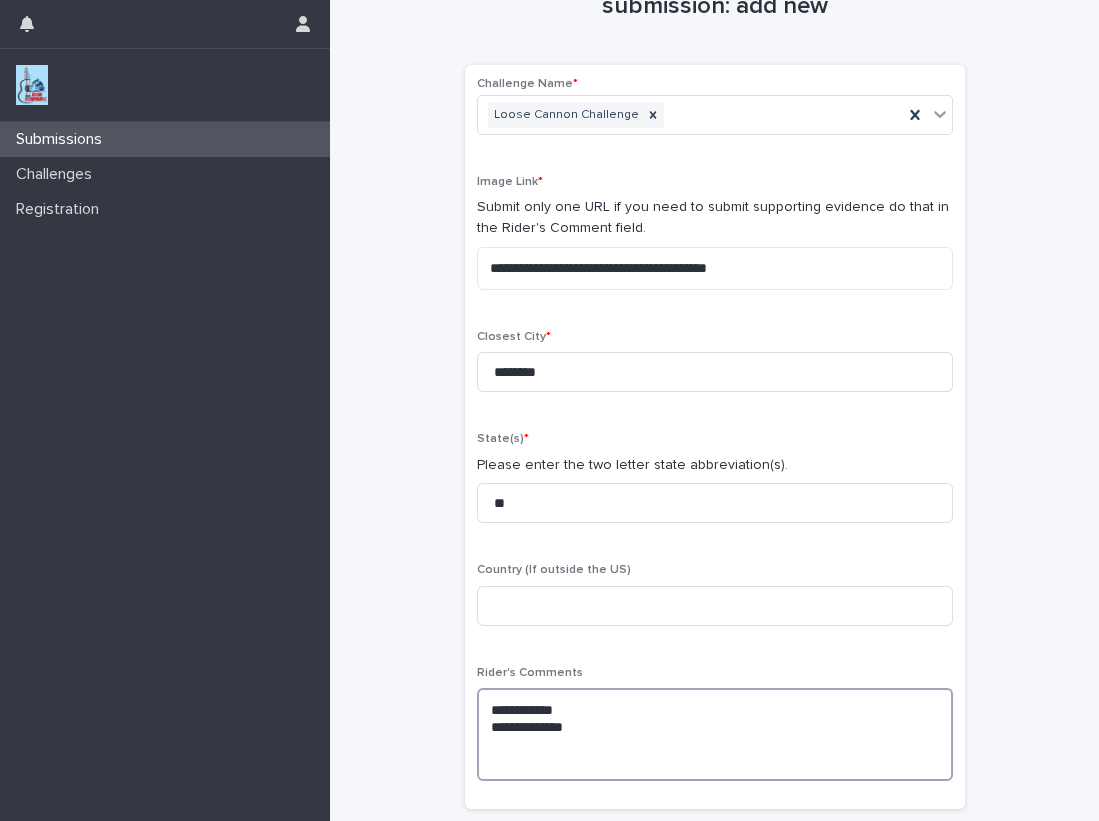click on "**********" at bounding box center (715, 734) 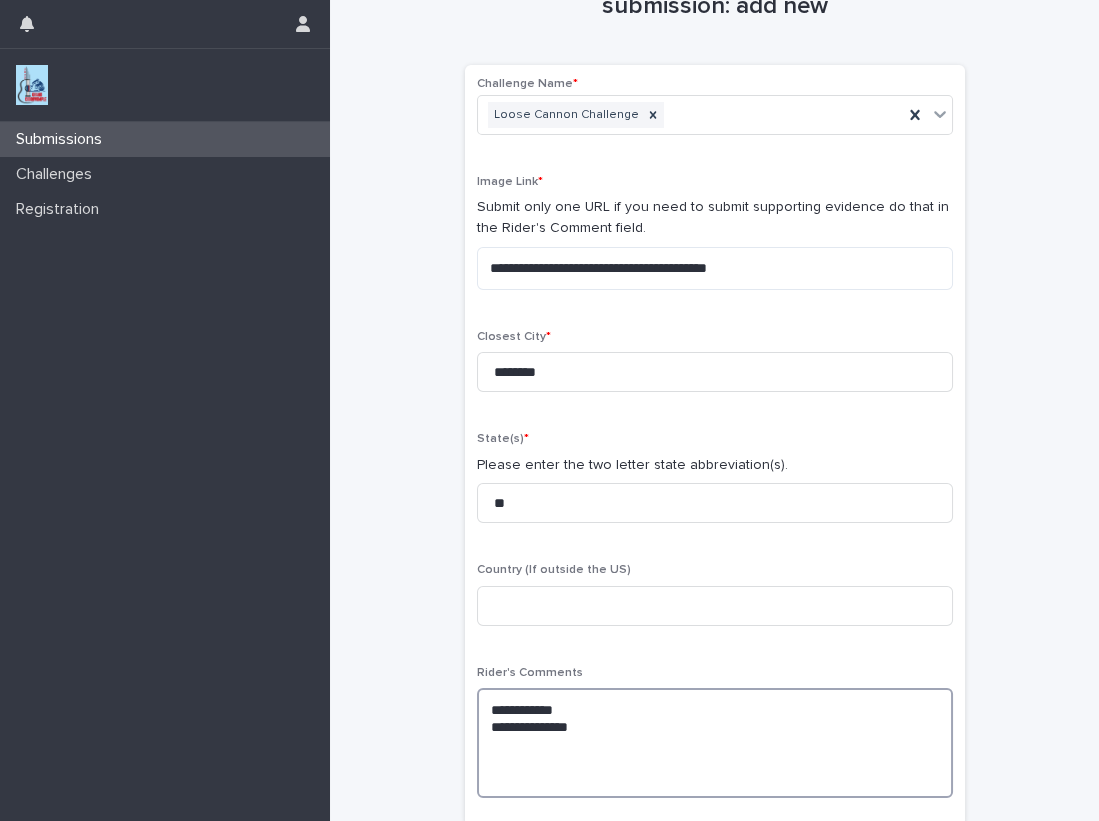 paste on "**********" 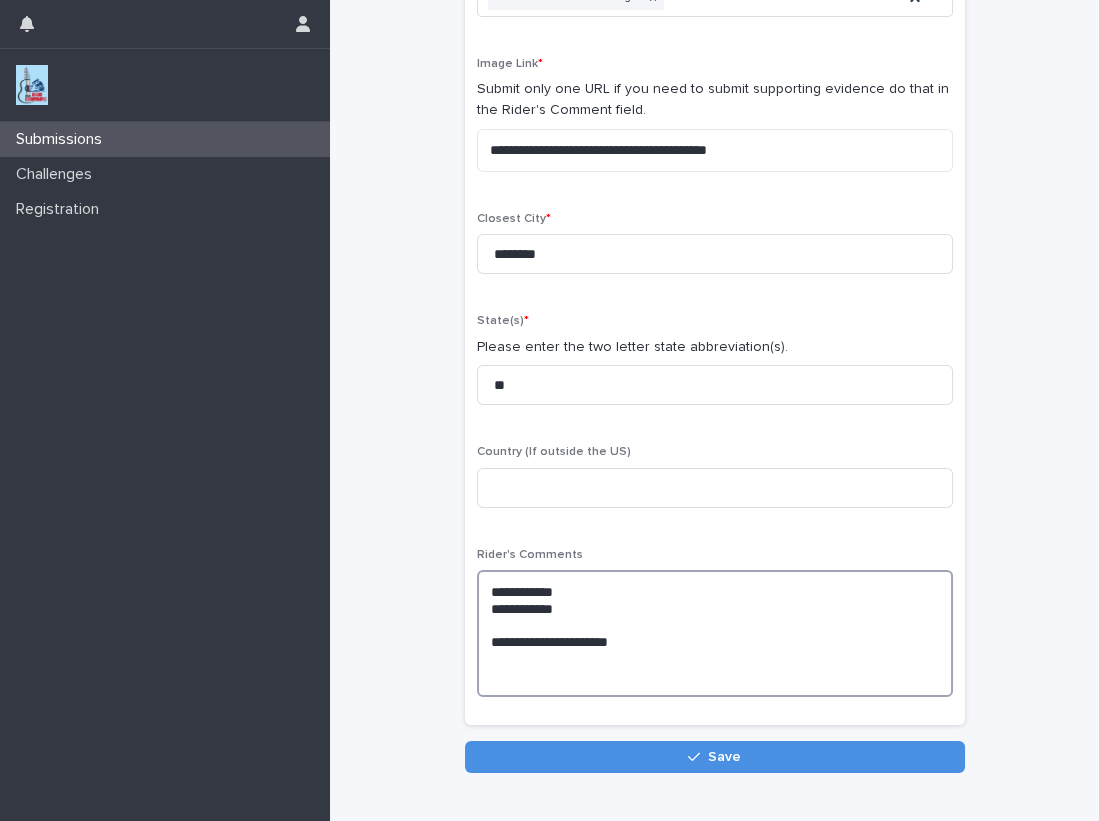scroll, scrollTop: 212, scrollLeft: 0, axis: vertical 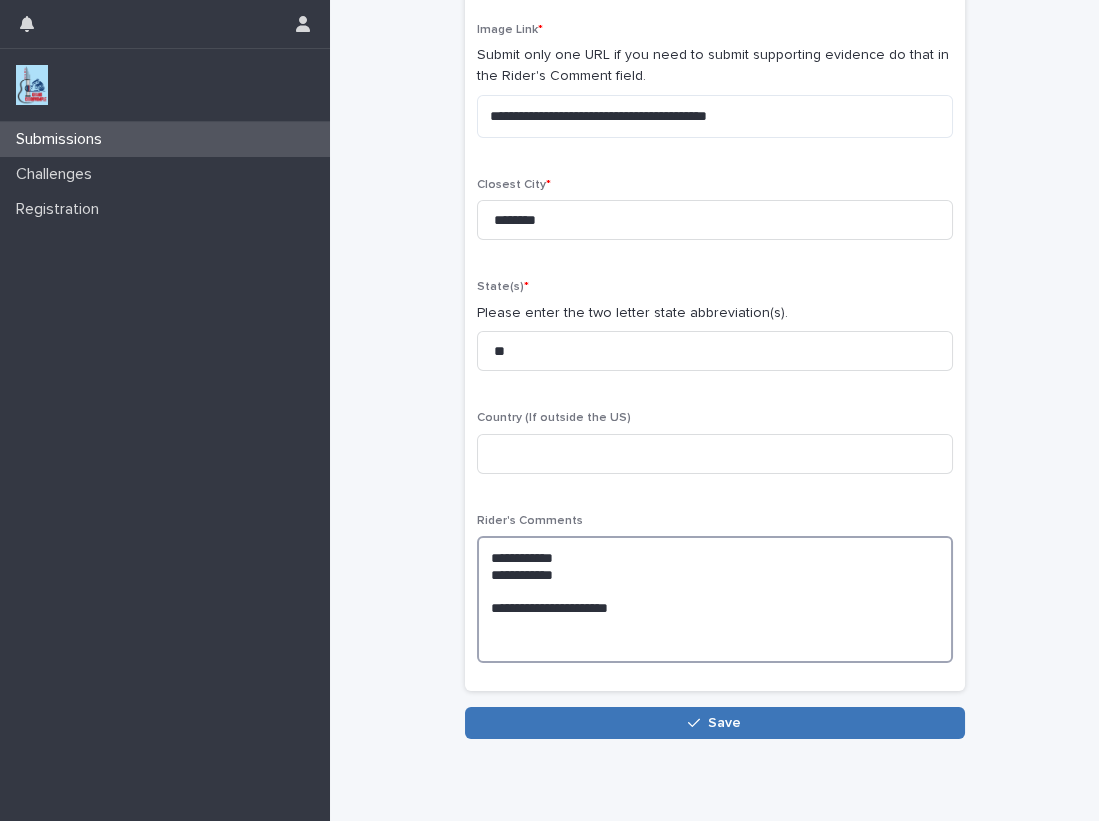 type on "**********" 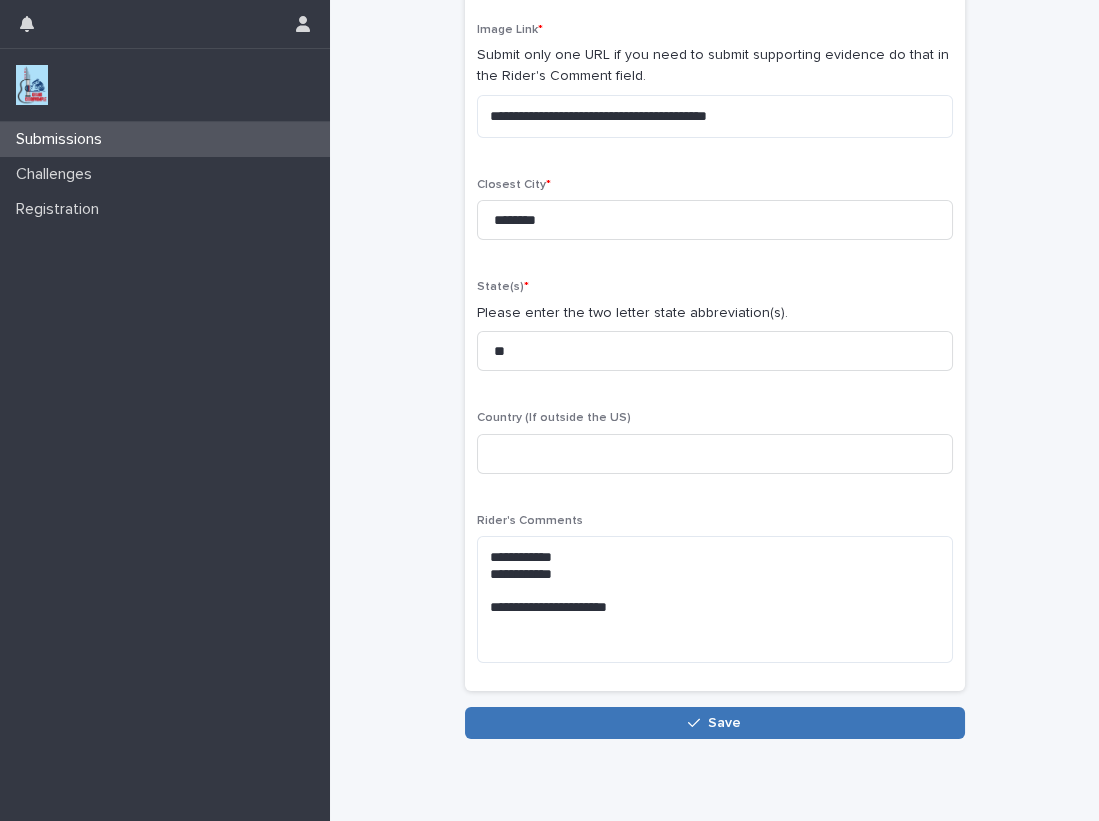 click at bounding box center (698, 723) 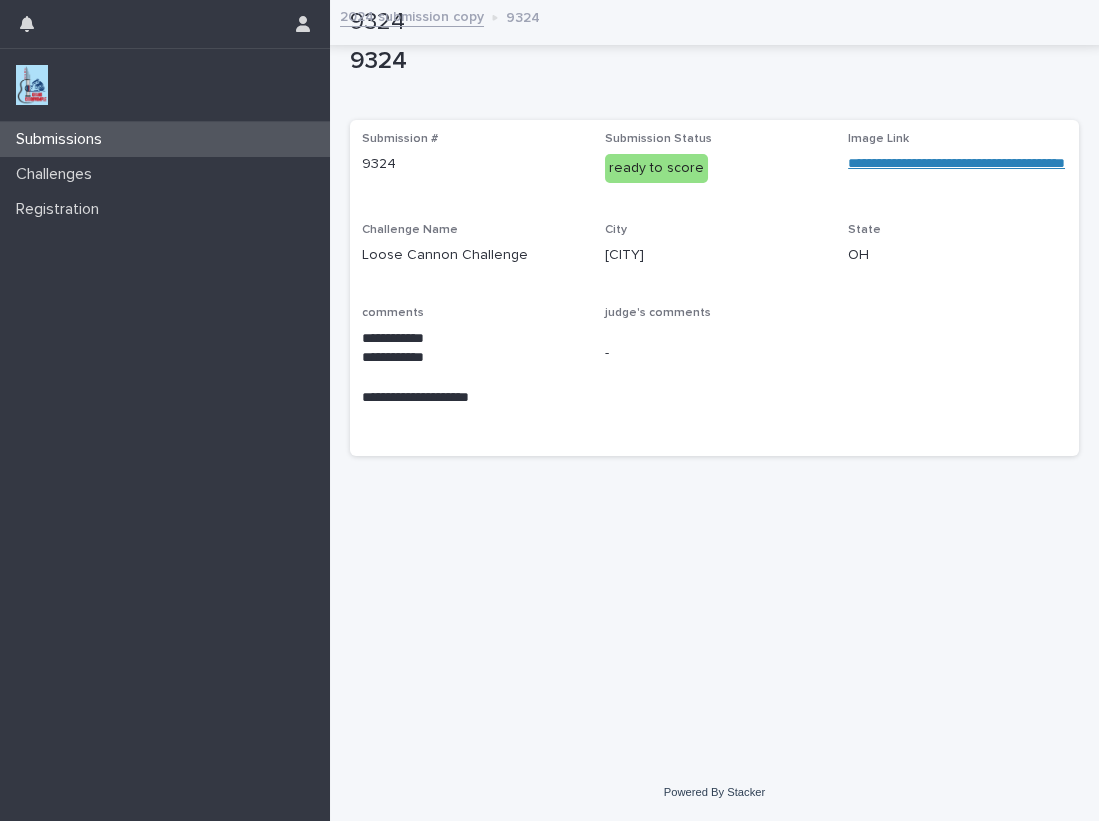 scroll, scrollTop: 0, scrollLeft: 0, axis: both 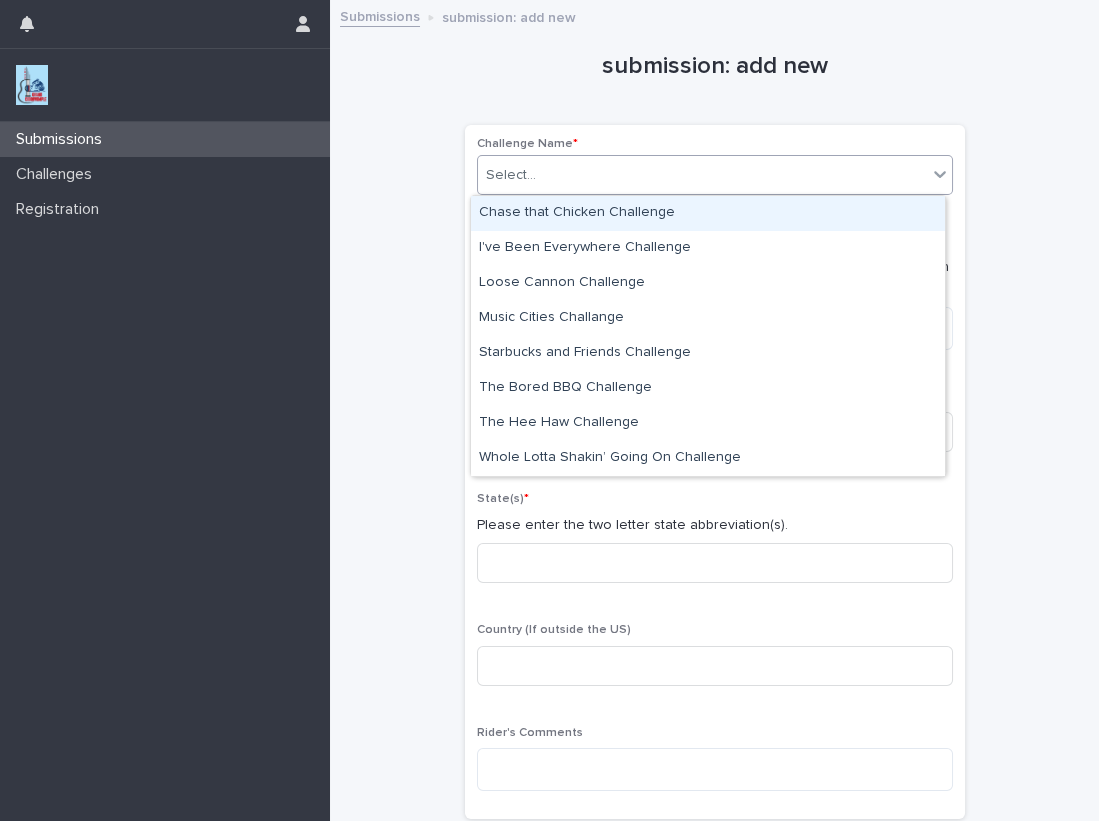 click on "Select..." at bounding box center [702, 175] 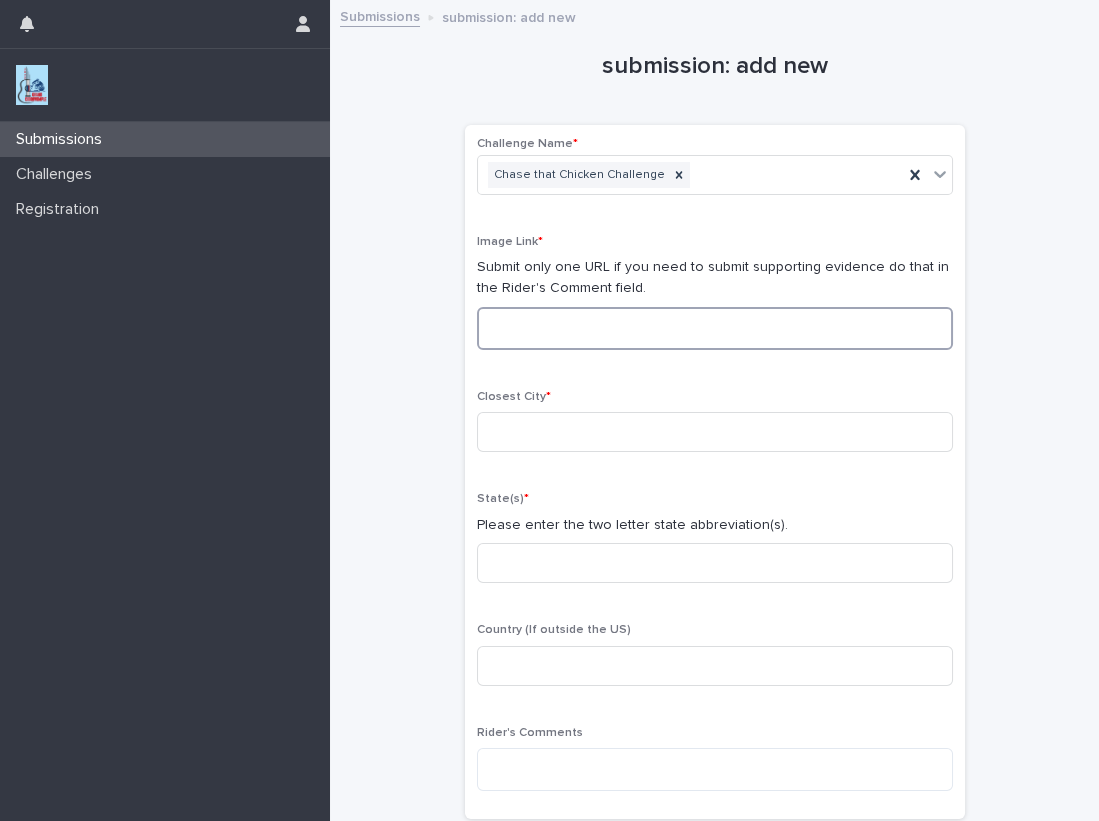click at bounding box center (715, 328) 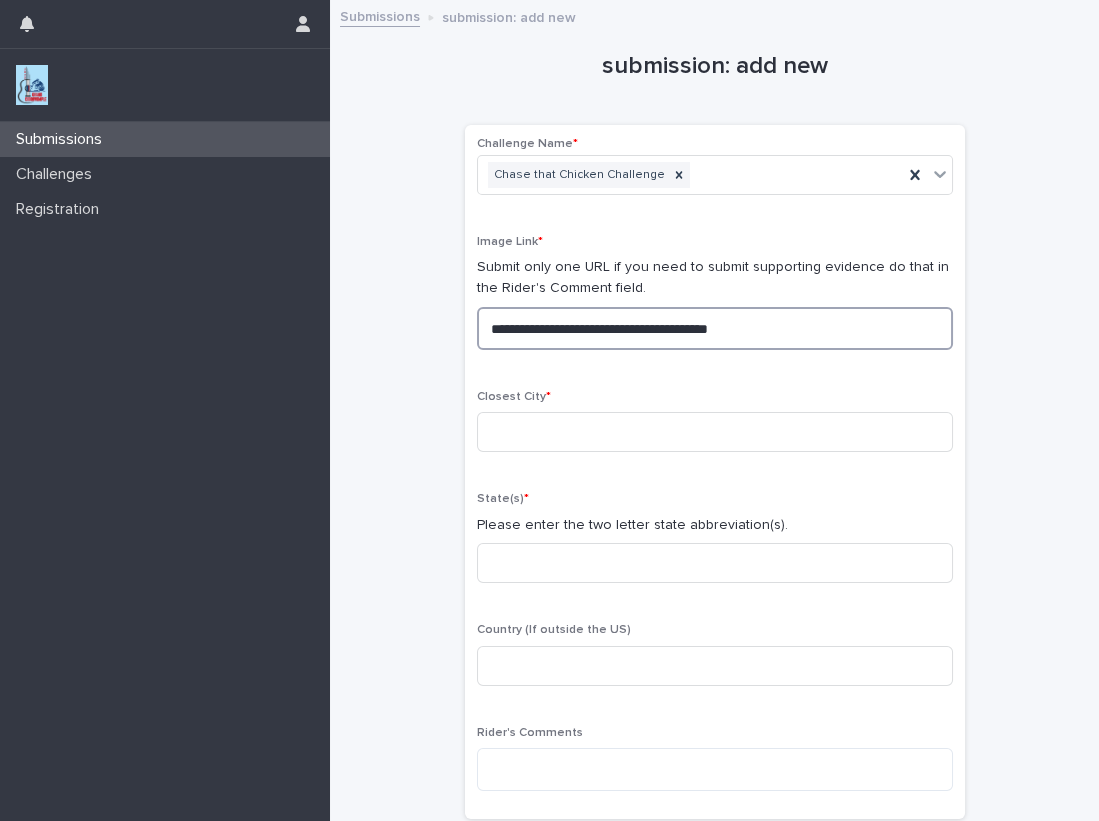 drag, startPoint x: 807, startPoint y: 321, endPoint x: 181, endPoint y: 290, distance: 626.7671 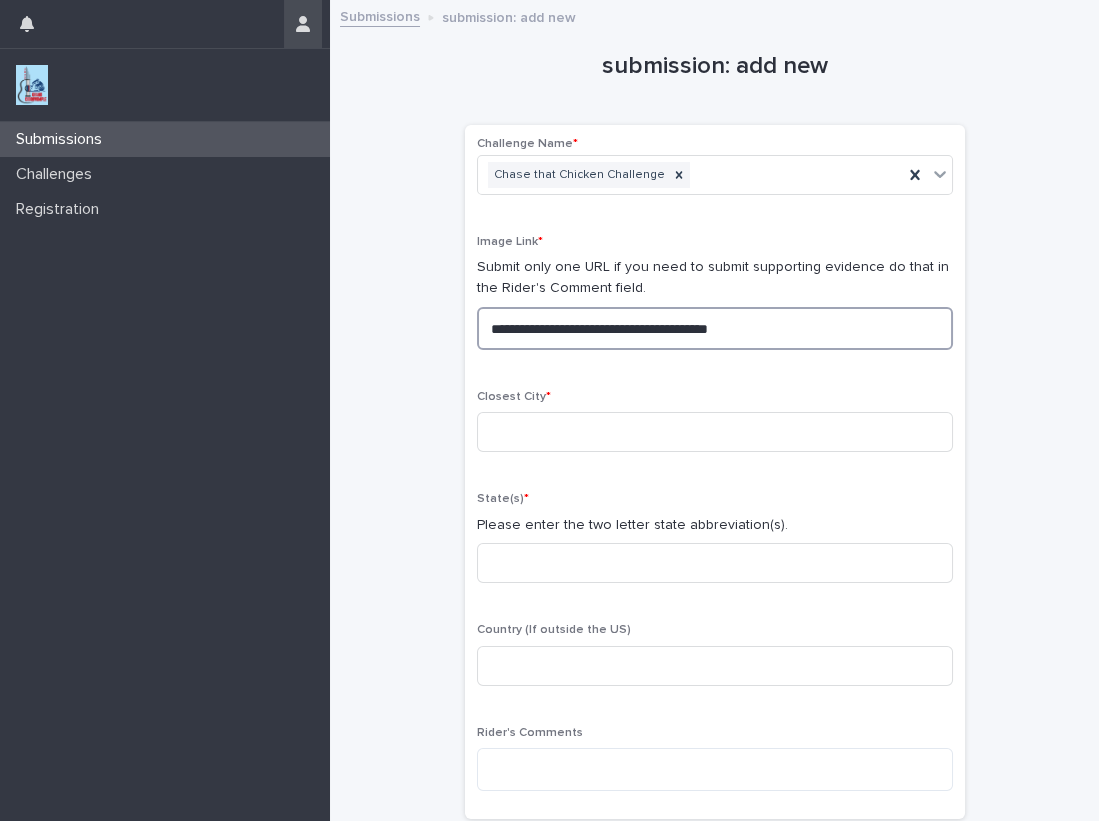 type on "**********" 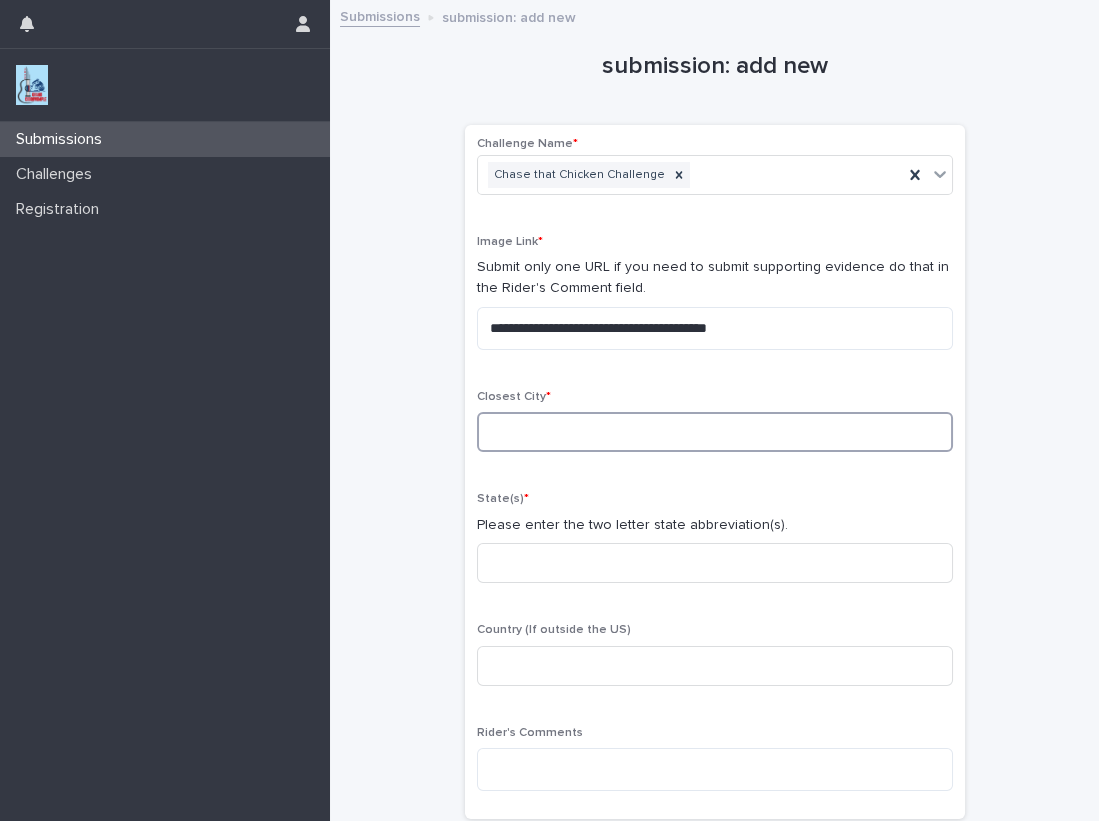 click at bounding box center [715, 432] 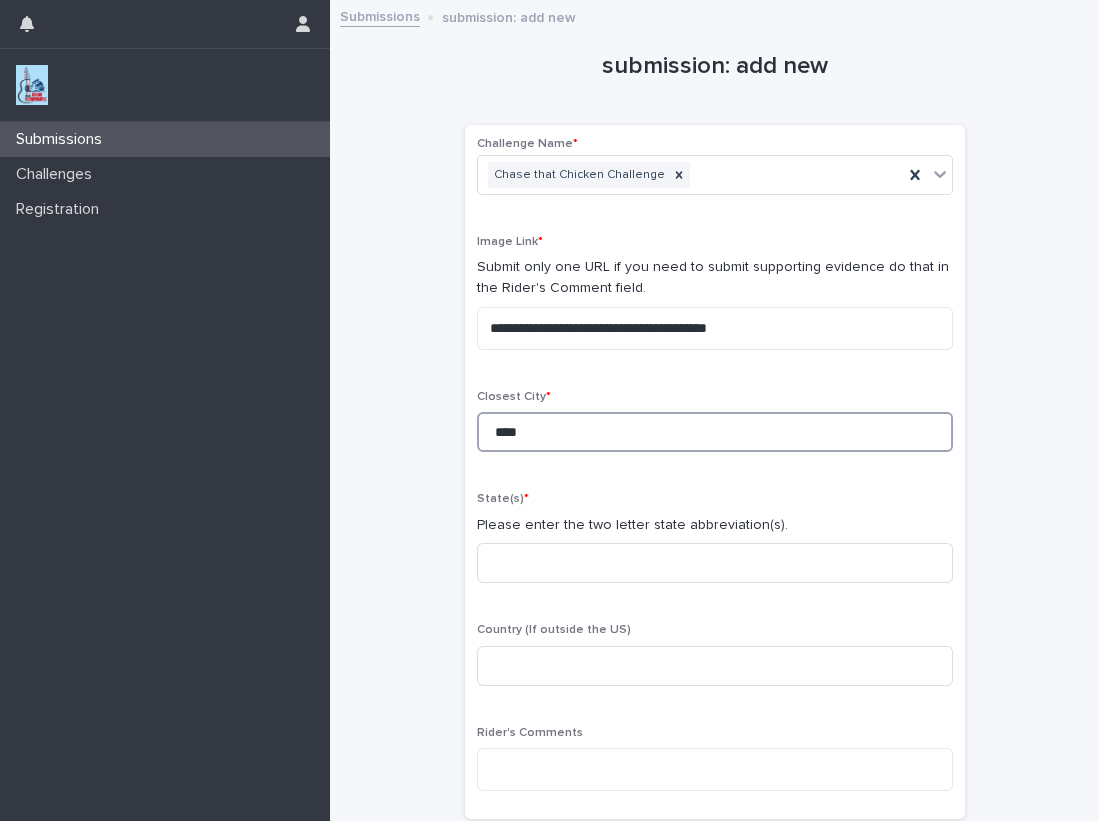 type on "****" 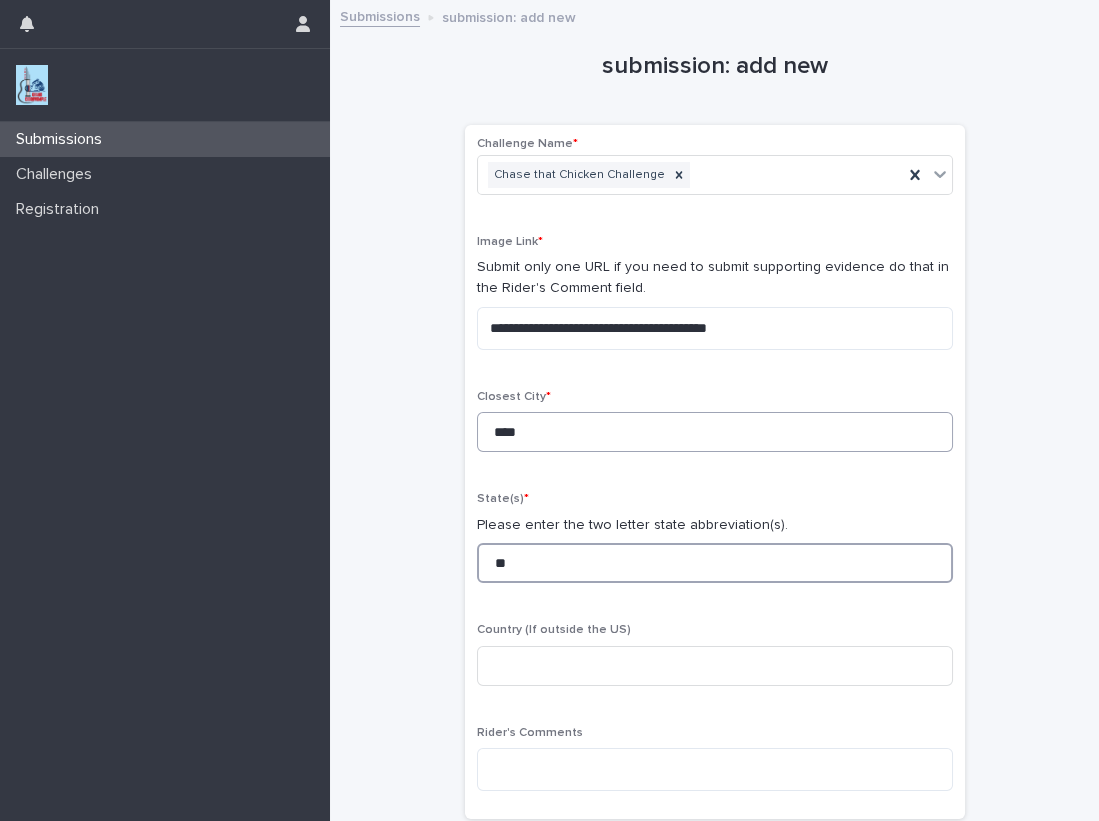 type on "**" 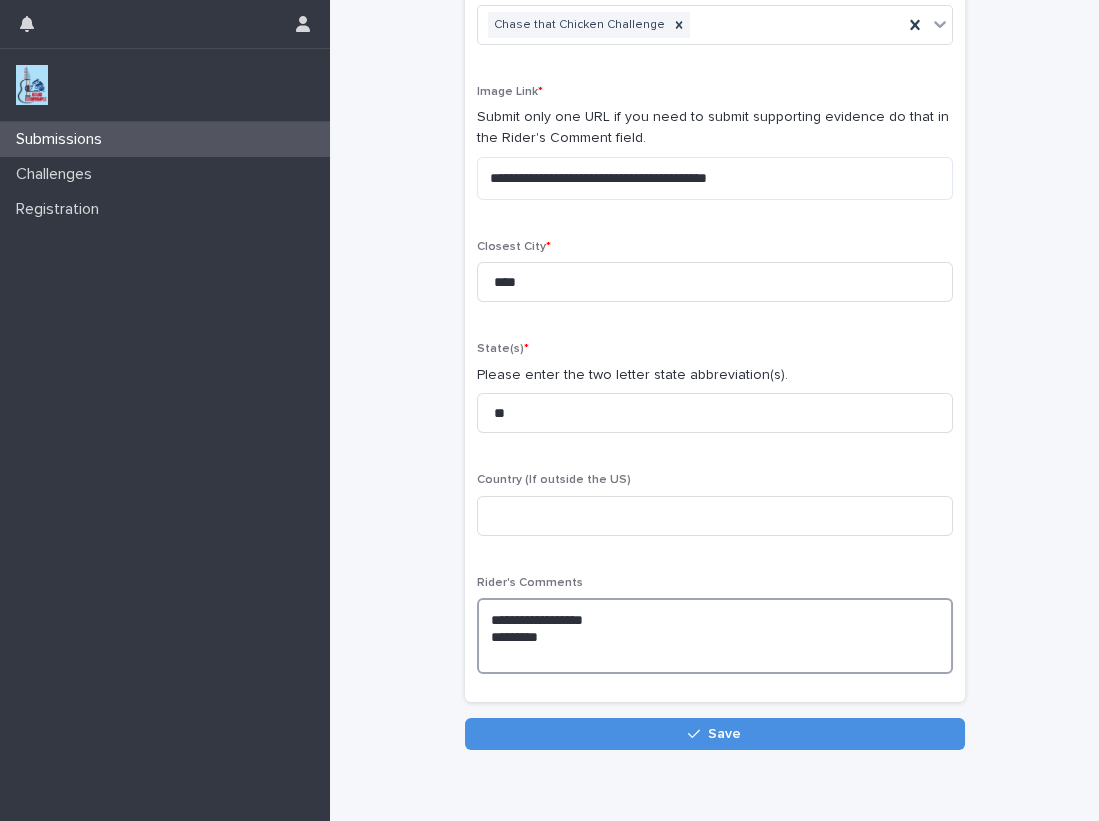 scroll, scrollTop: 151, scrollLeft: 0, axis: vertical 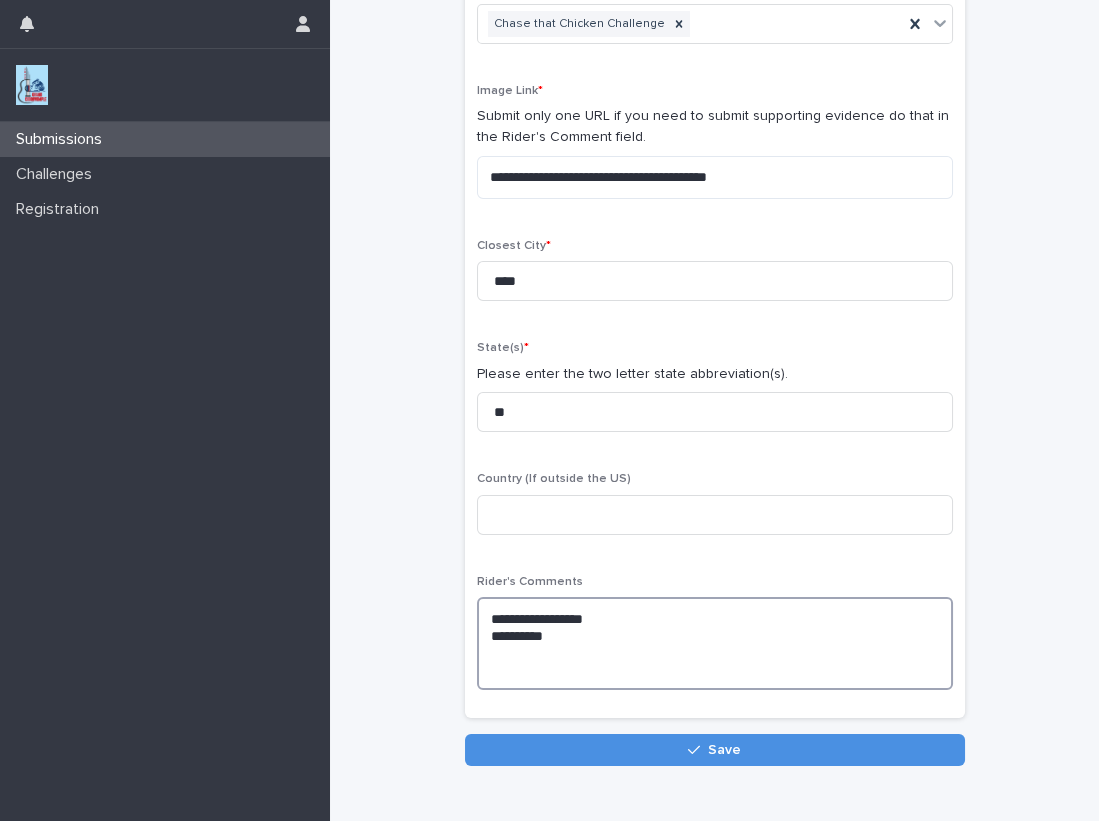 click on "**********" at bounding box center (715, 643) 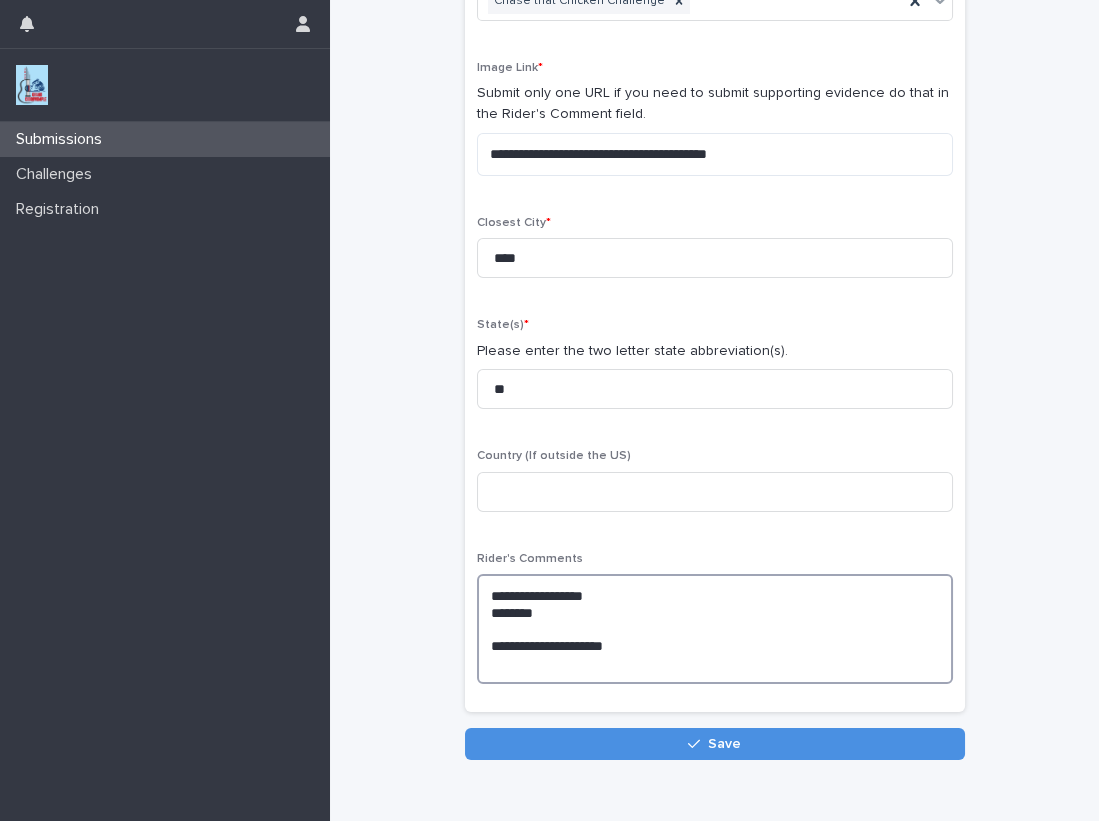 scroll, scrollTop: 181, scrollLeft: 0, axis: vertical 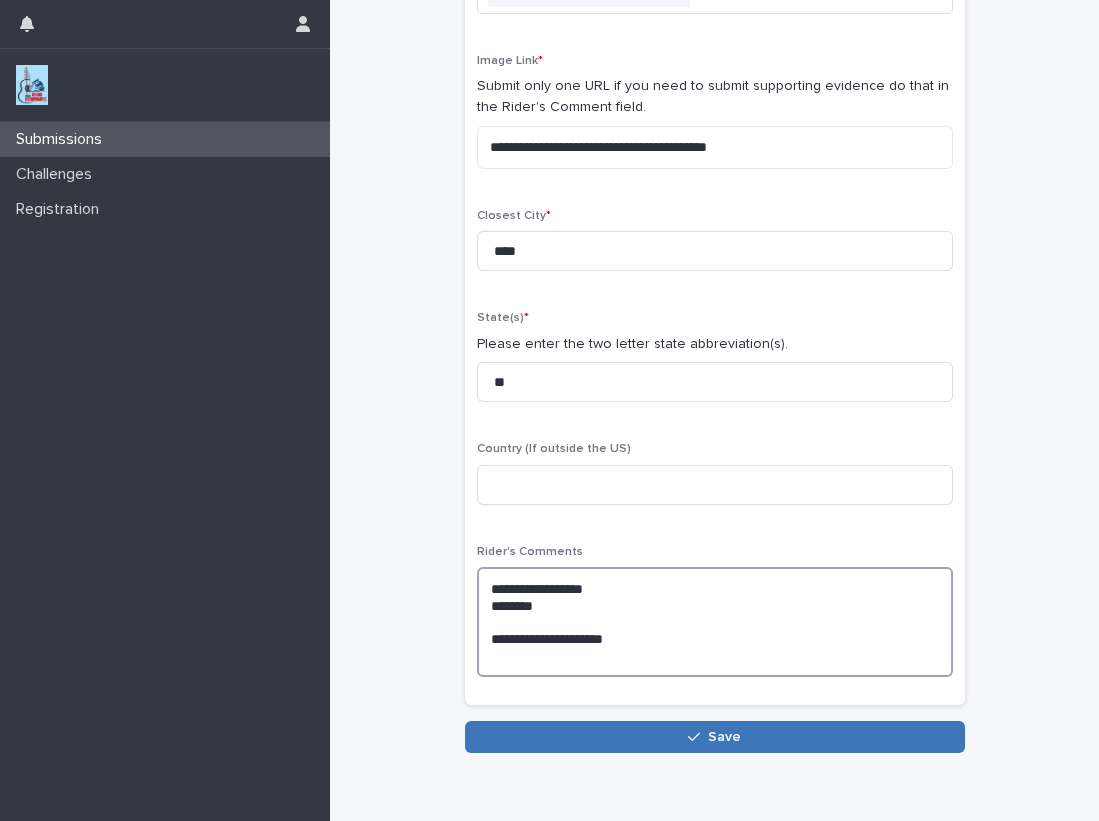 type on "**********" 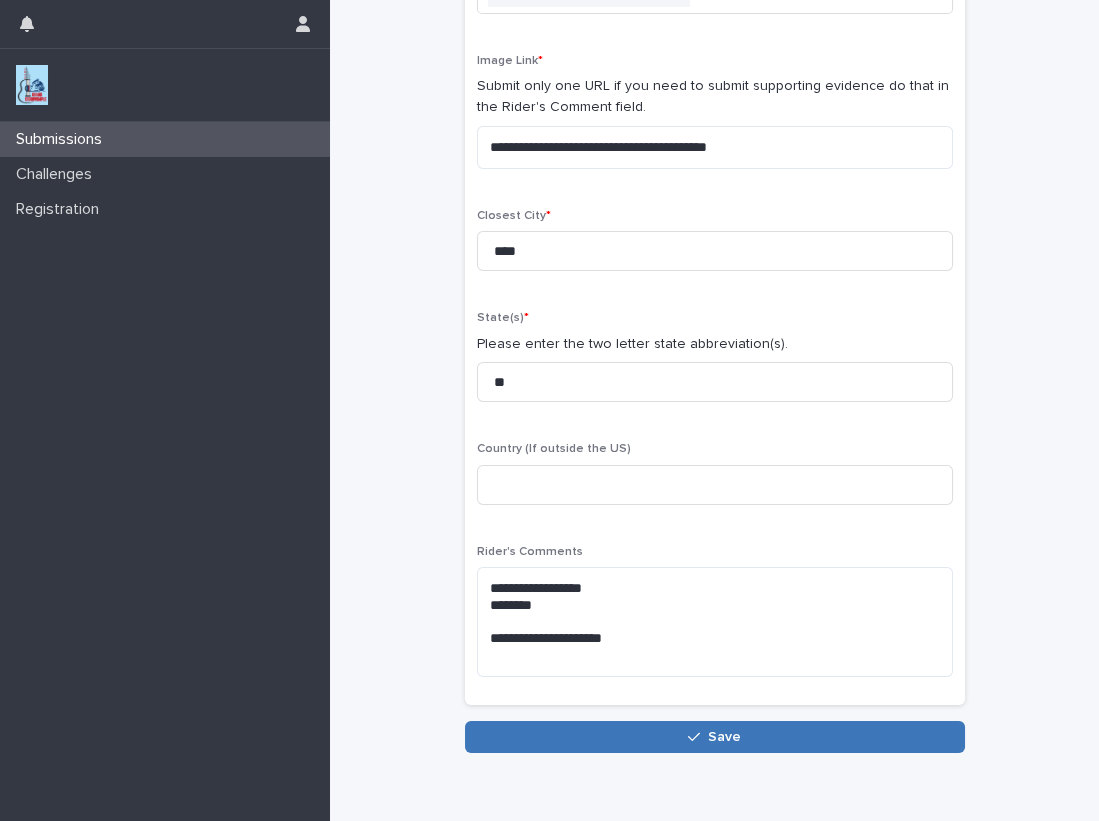 click on "Save" at bounding box center [715, 737] 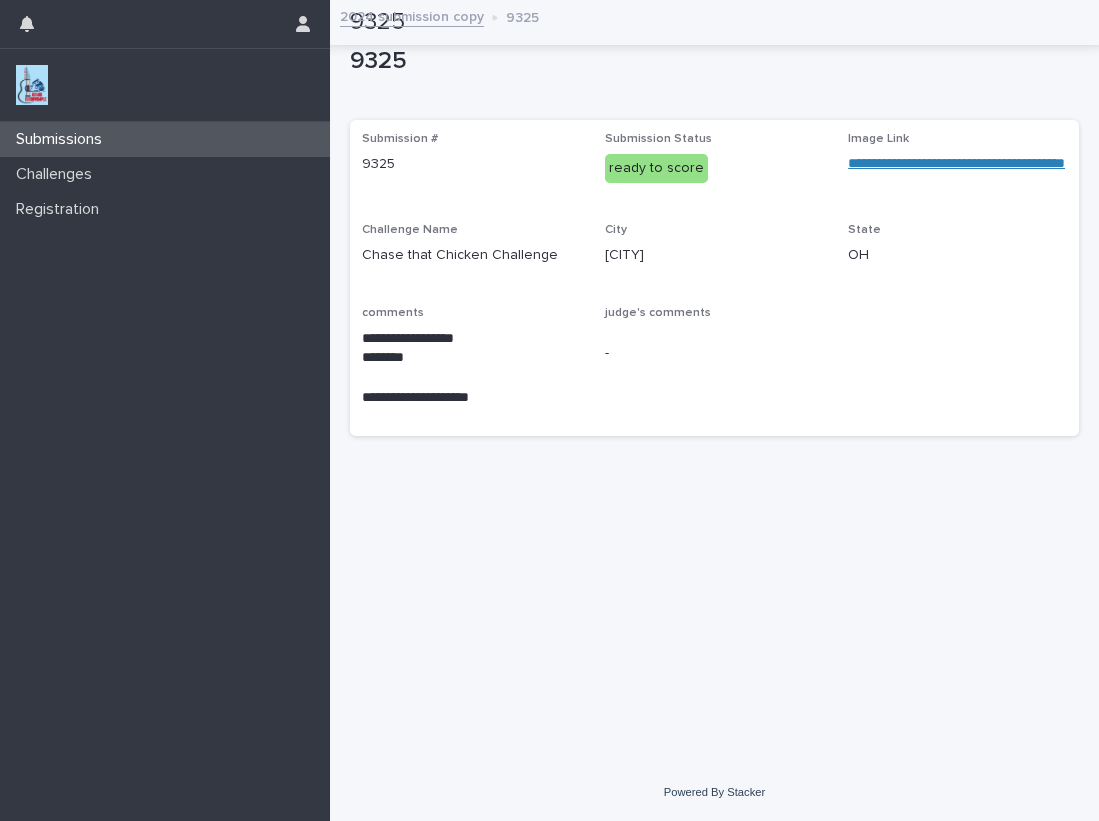 scroll, scrollTop: 0, scrollLeft: 0, axis: both 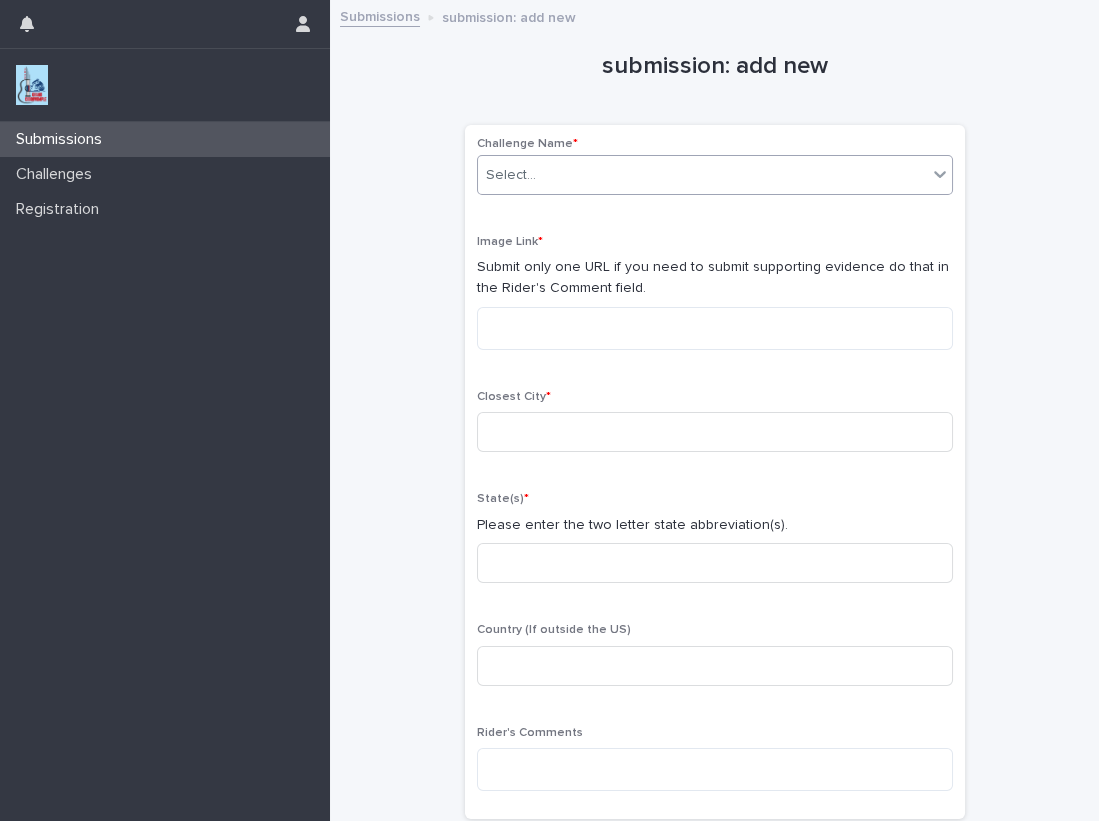 click on "Select..." at bounding box center [702, 175] 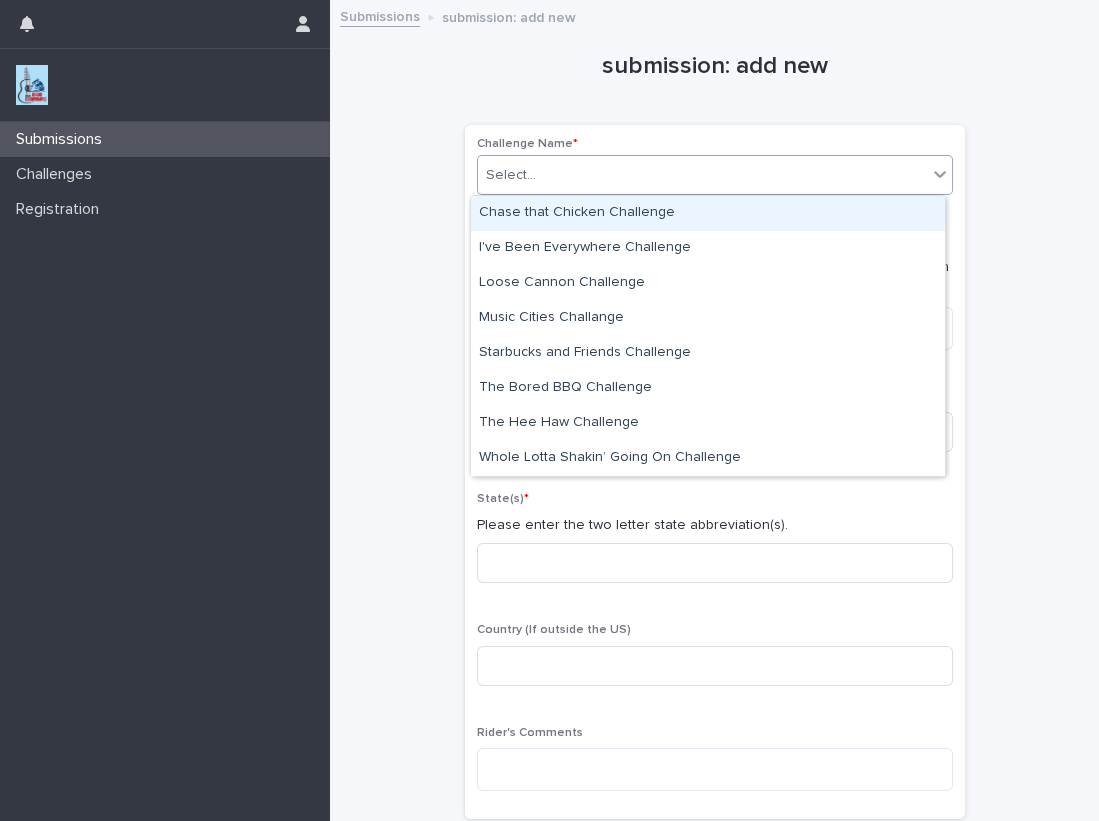 click on "Chase that Chicken Challenge" at bounding box center (708, 213) 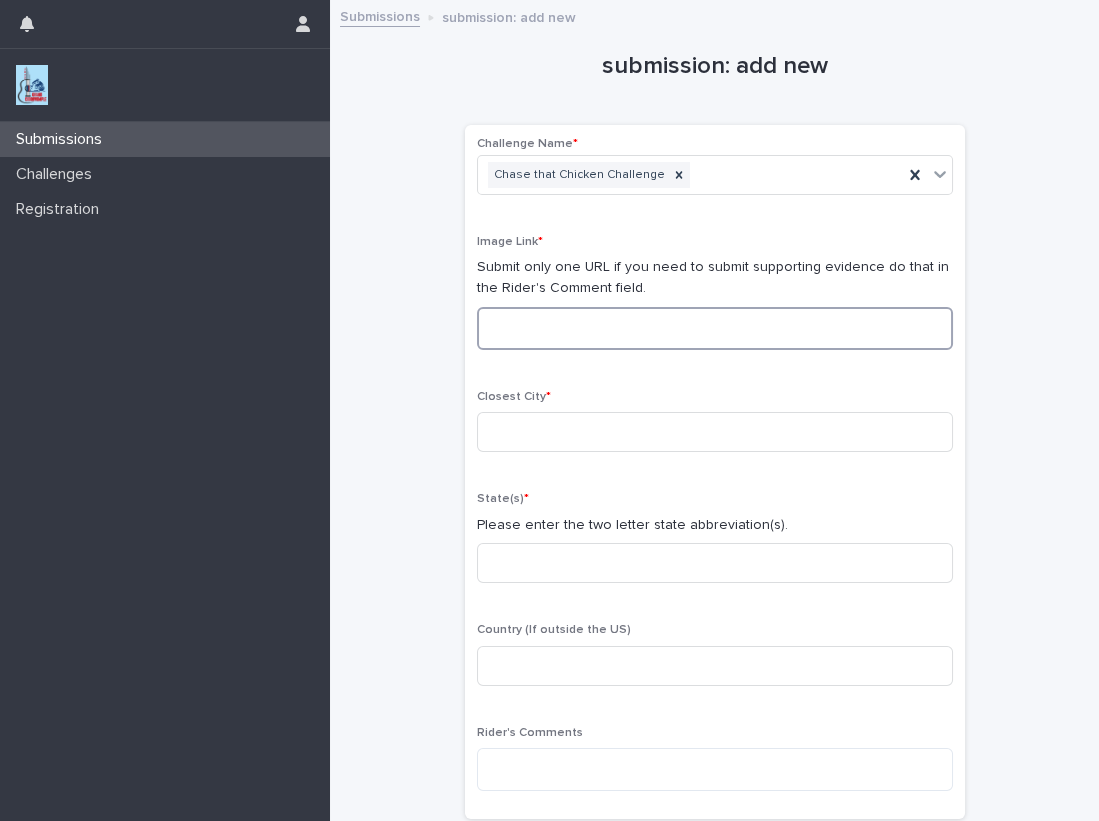 click at bounding box center [715, 328] 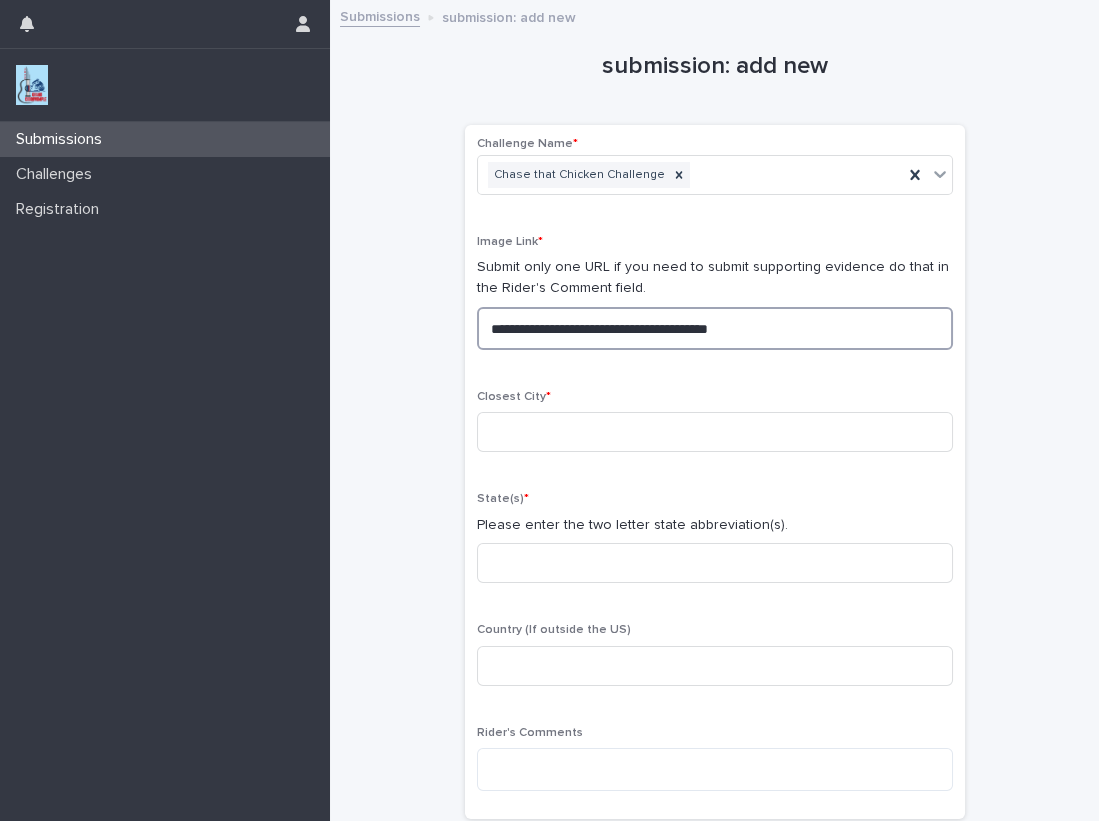 drag, startPoint x: 818, startPoint y: 335, endPoint x: 238, endPoint y: 297, distance: 581.24347 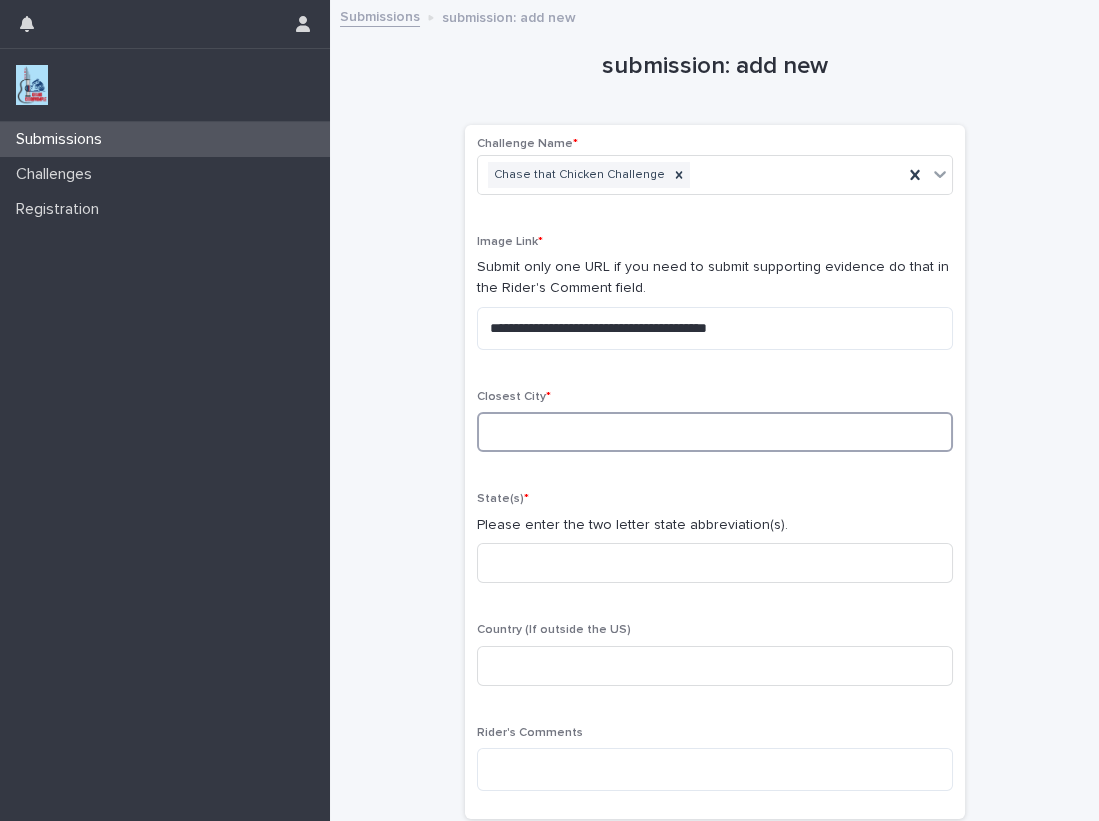 click at bounding box center [715, 432] 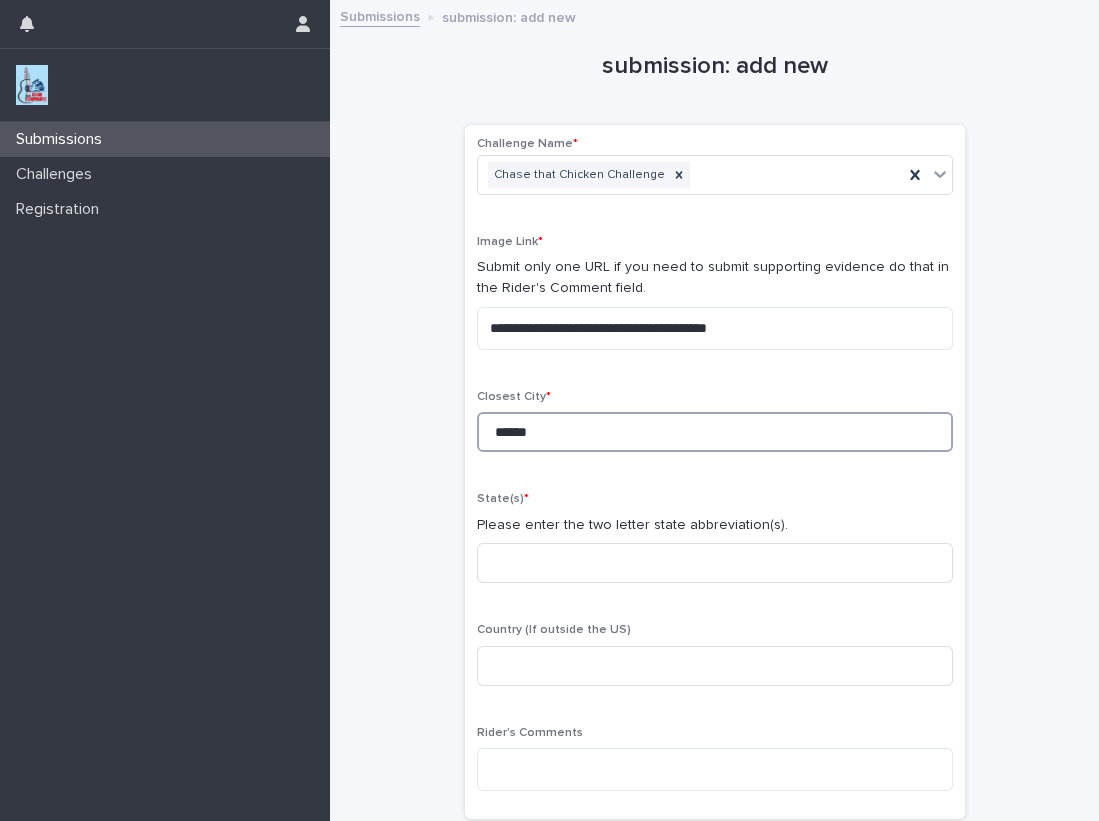 type on "******" 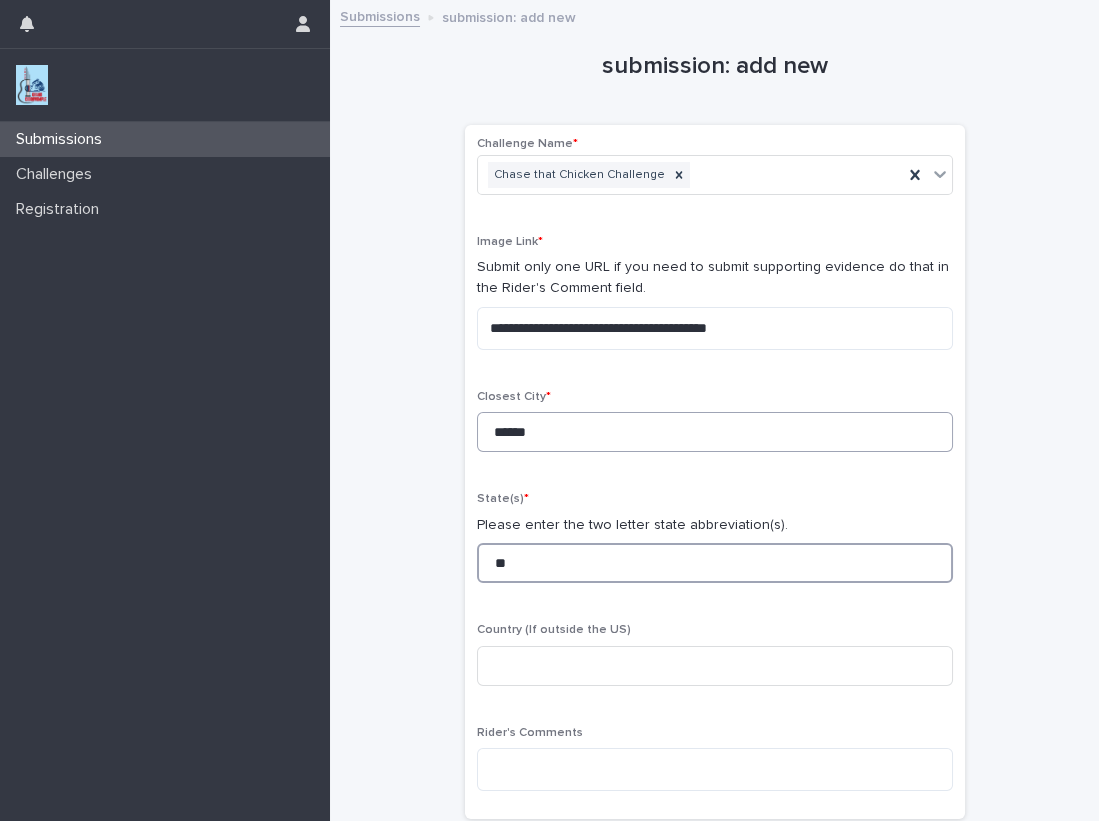 type on "**" 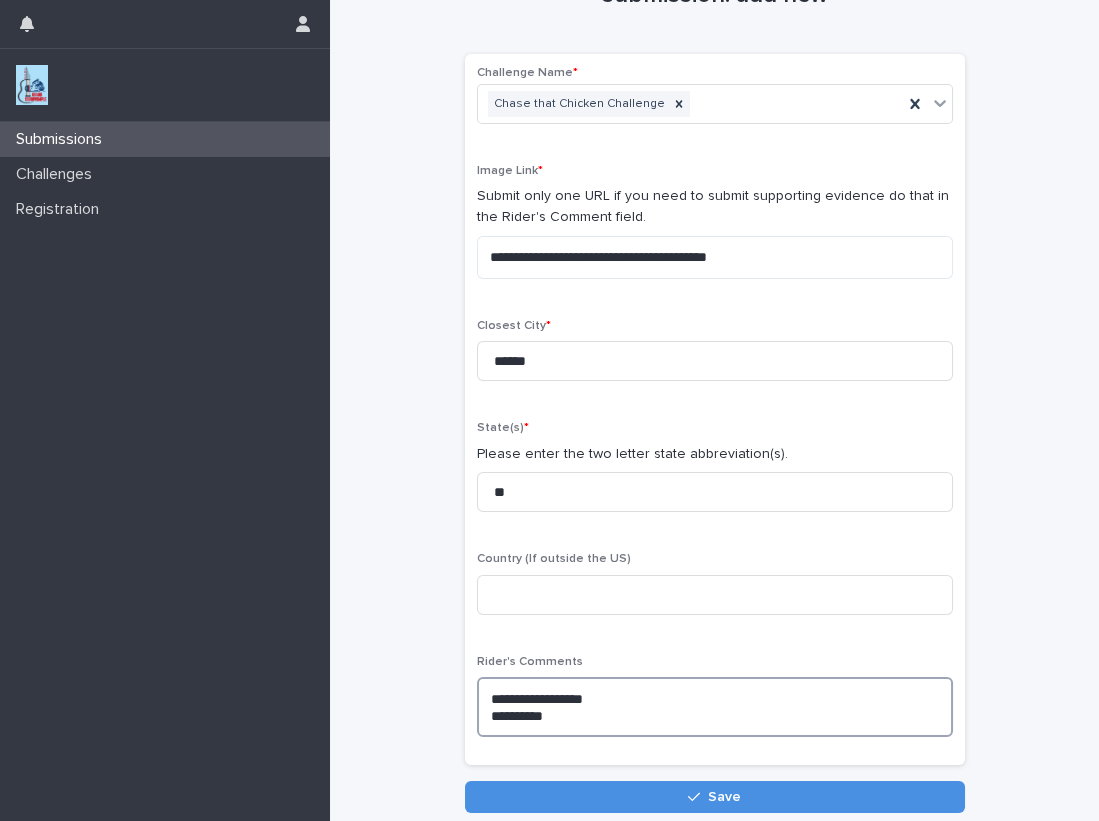 scroll, scrollTop: 90, scrollLeft: 0, axis: vertical 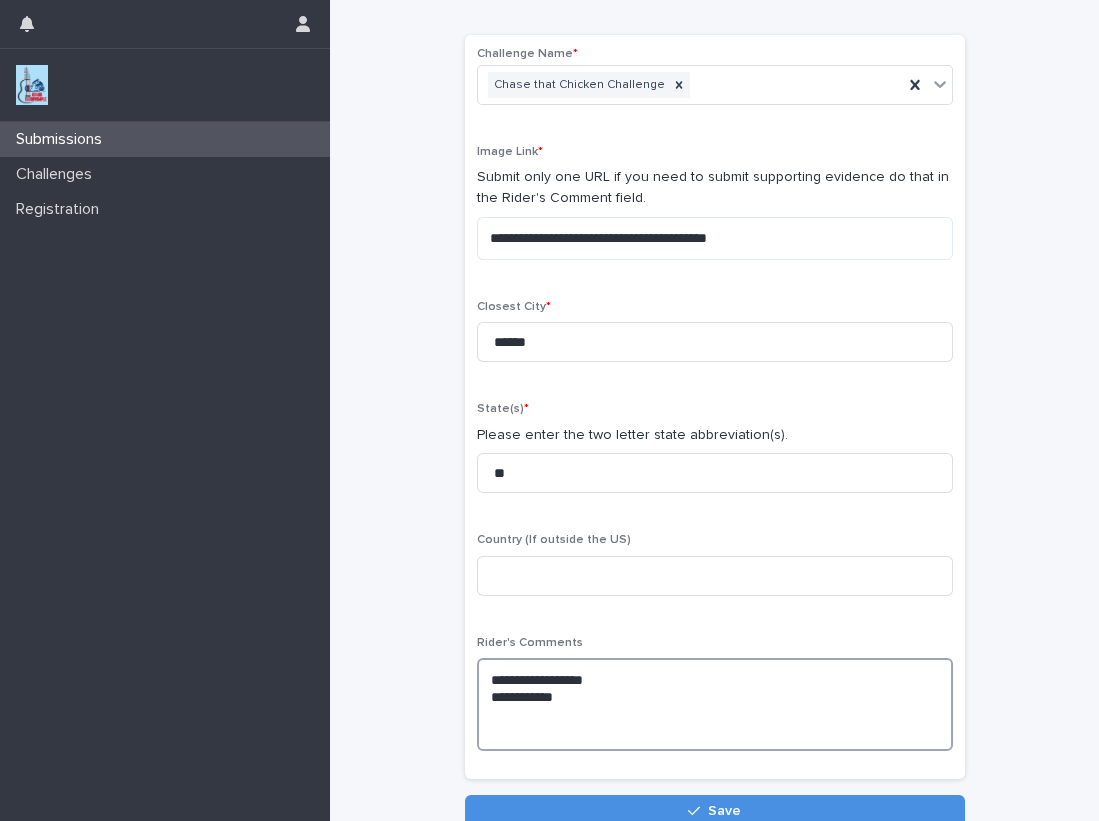 click on "**********" at bounding box center [715, 704] 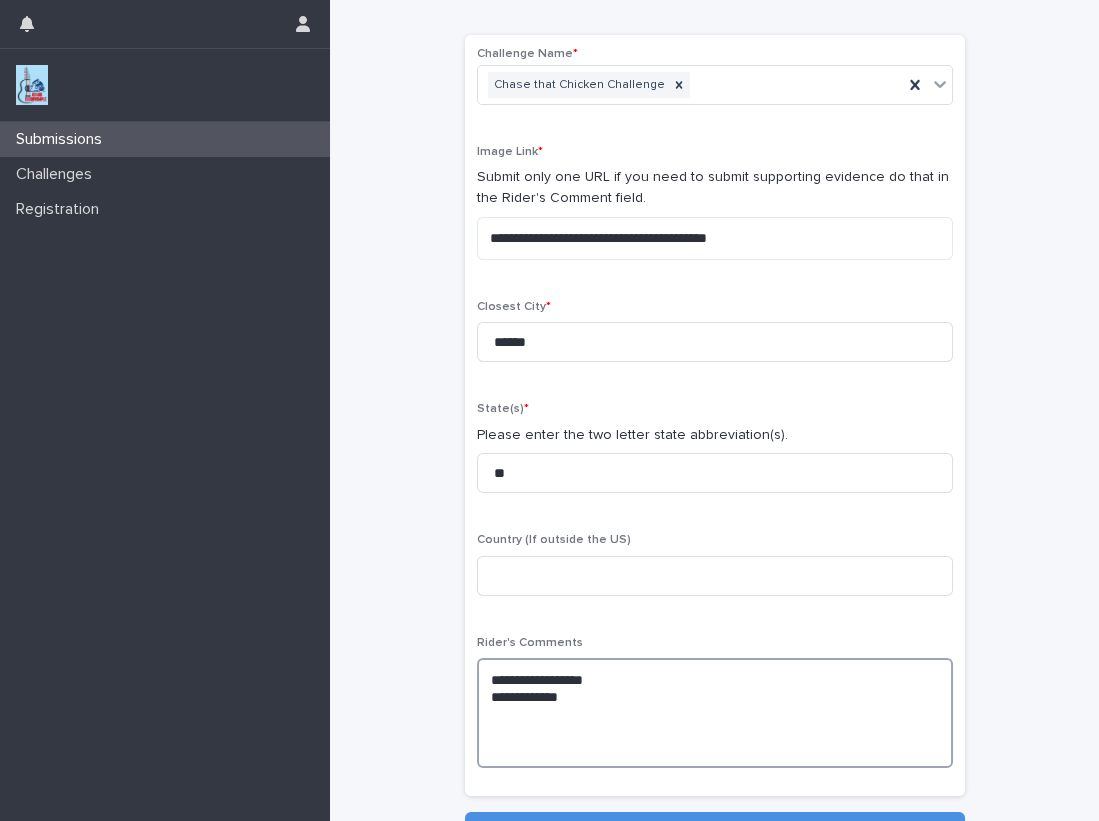 paste on "**********" 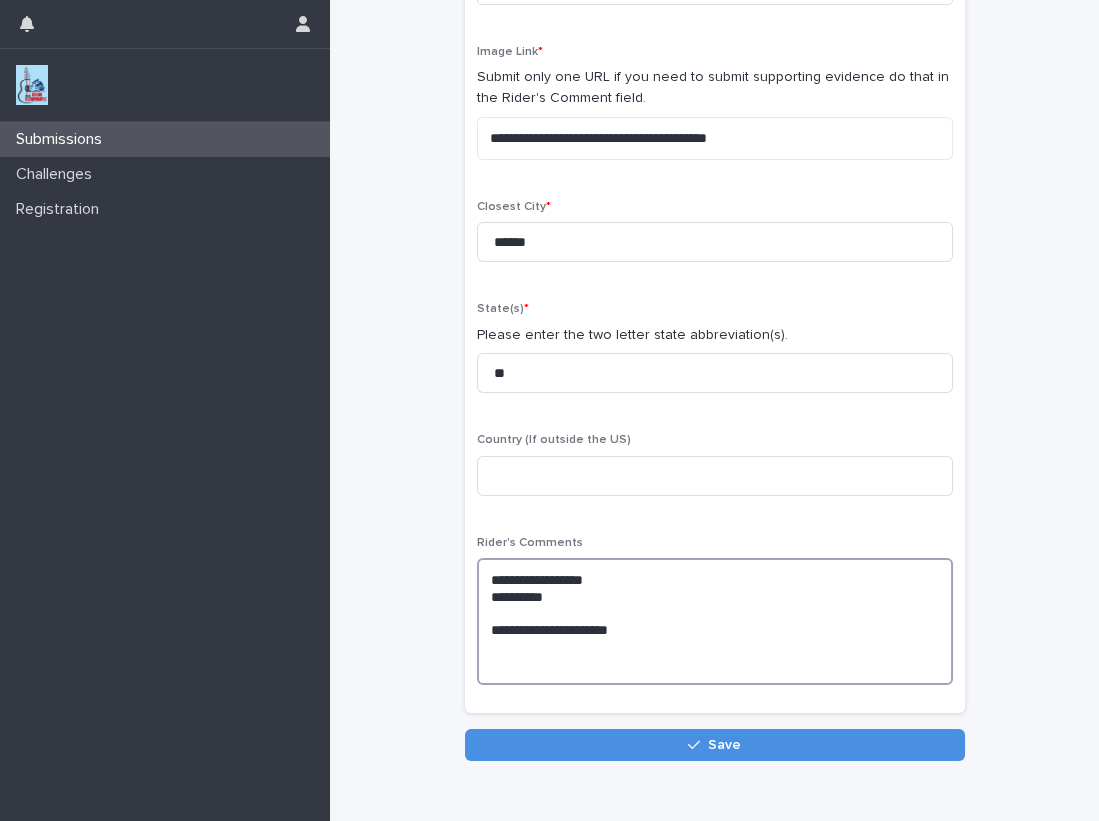 scroll, scrollTop: 242, scrollLeft: 0, axis: vertical 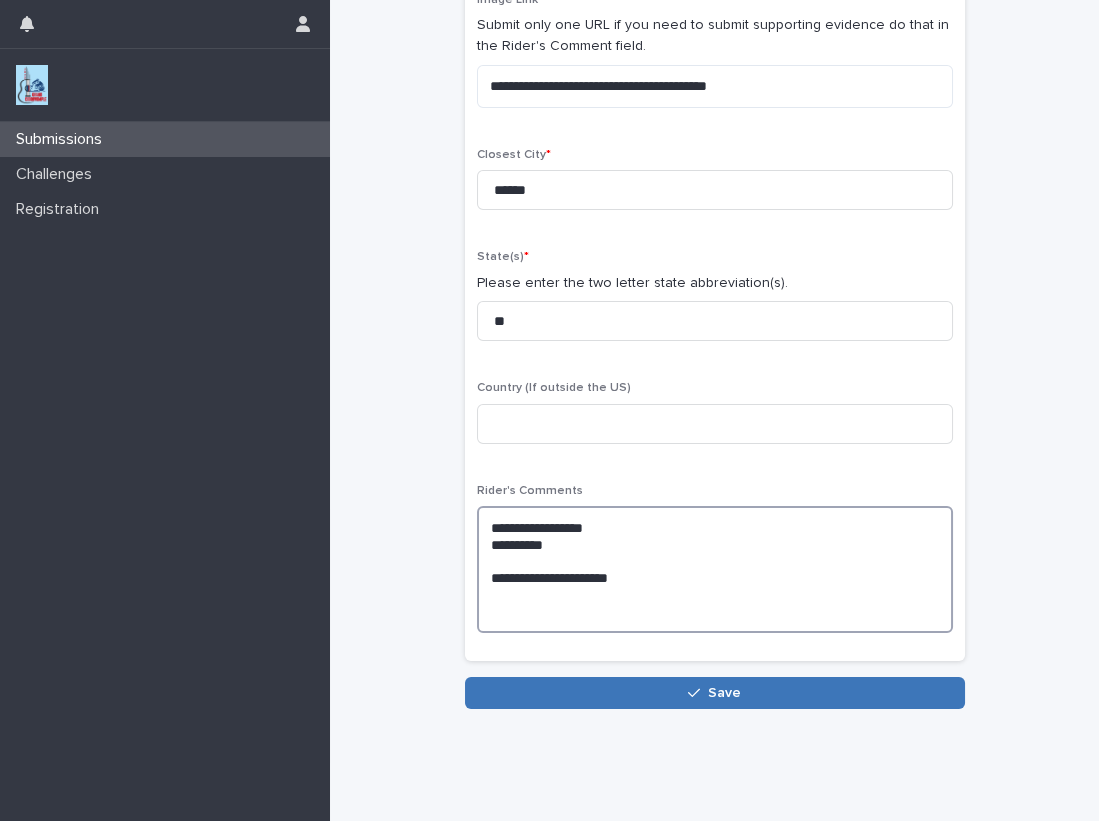 type on "**********" 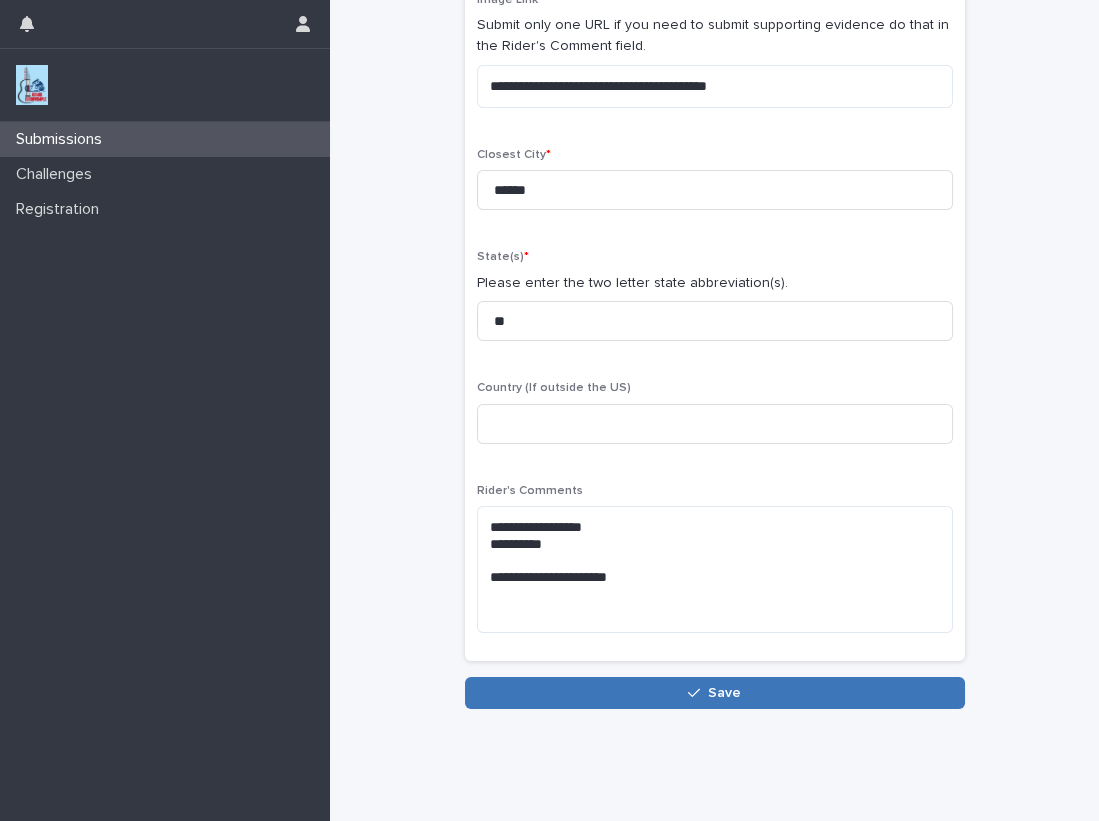 click on "Save" at bounding box center [715, 693] 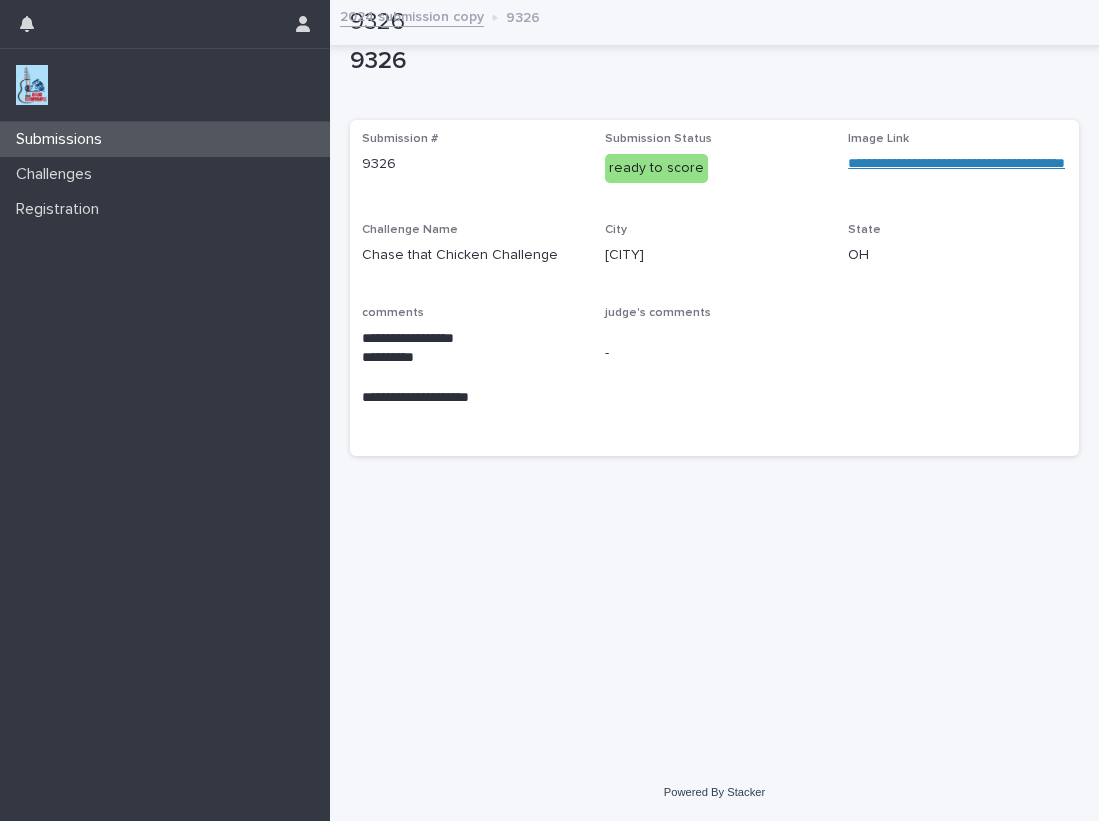 scroll, scrollTop: 0, scrollLeft: 0, axis: both 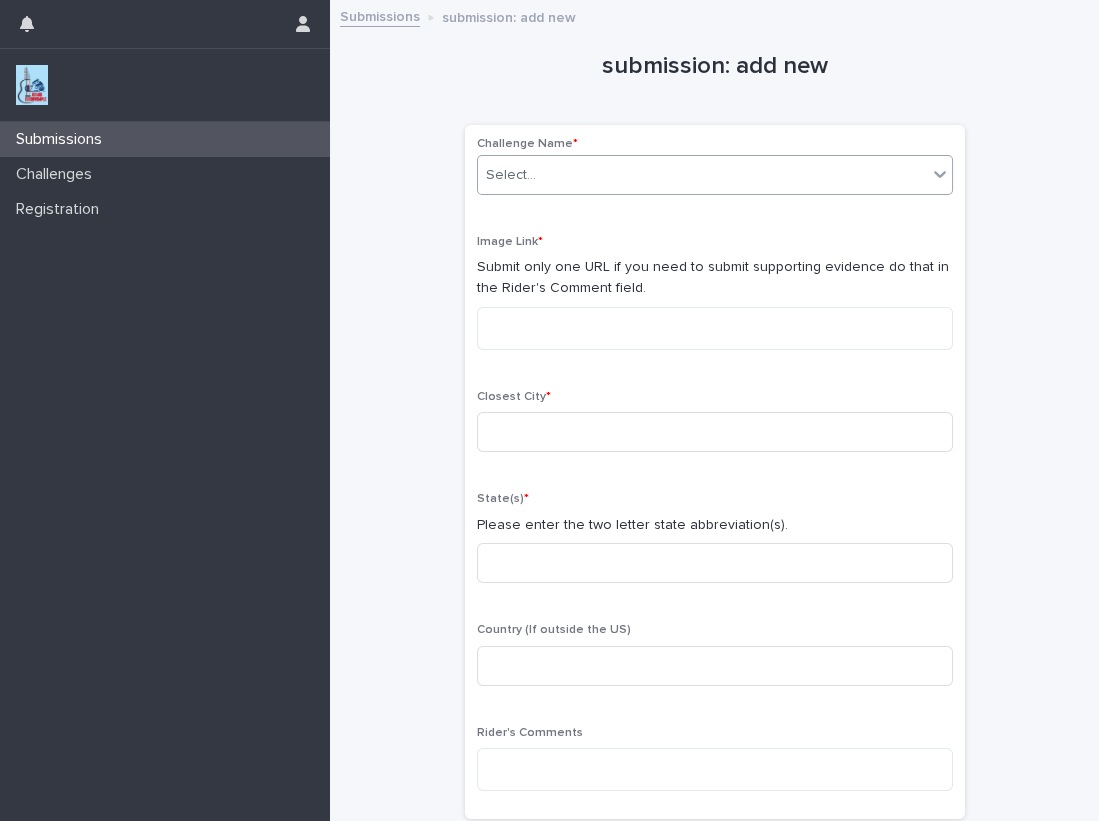 click on "Select..." at bounding box center [702, 175] 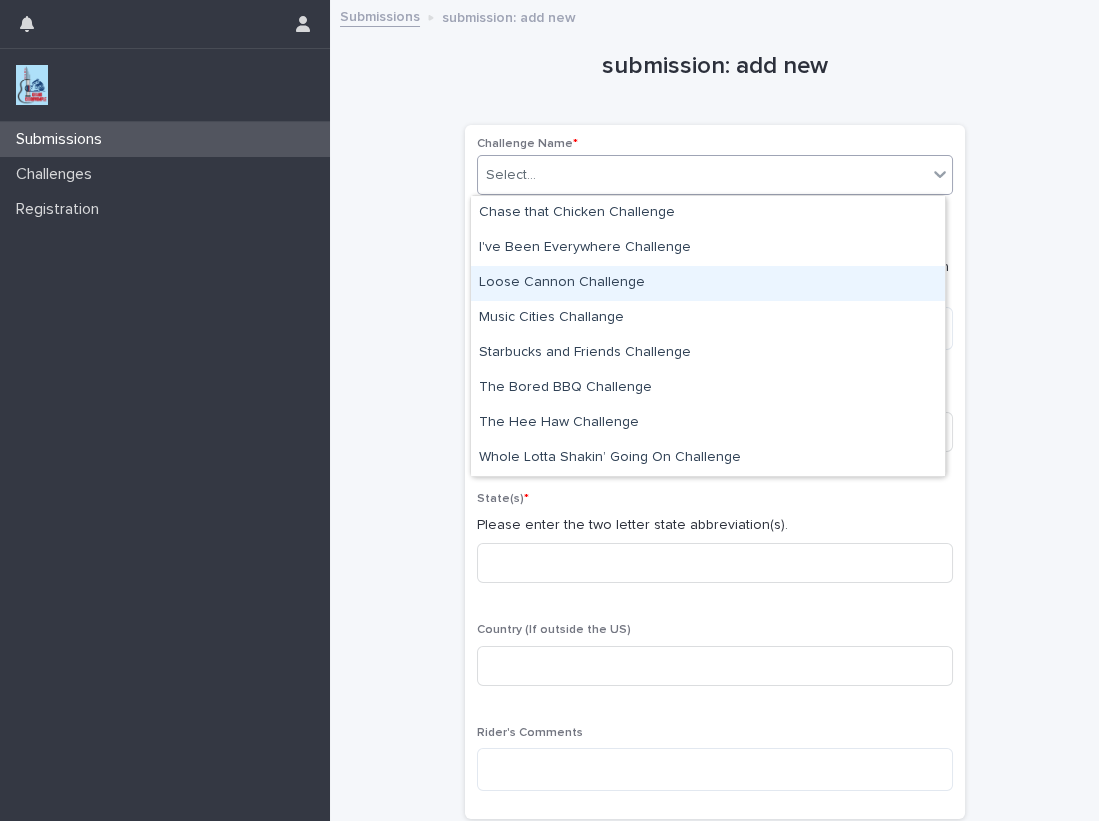 click on "Loose Cannon Challenge" at bounding box center (708, 283) 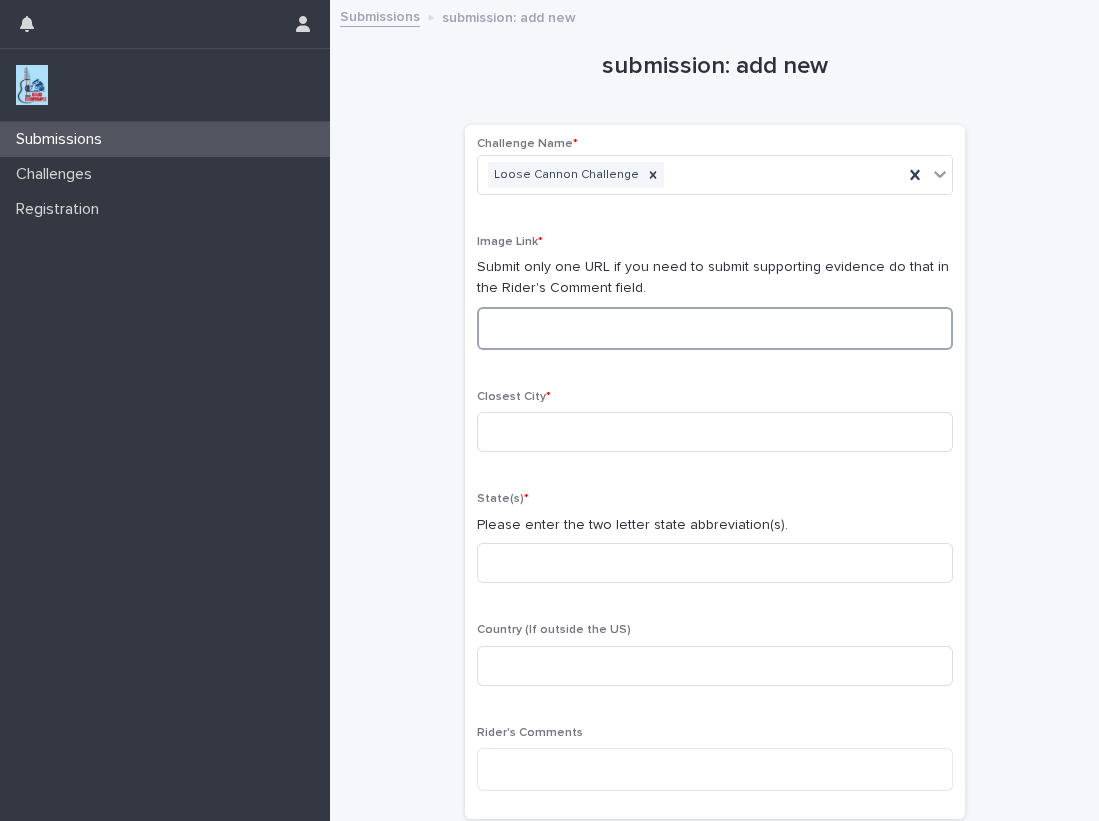 click at bounding box center (715, 328) 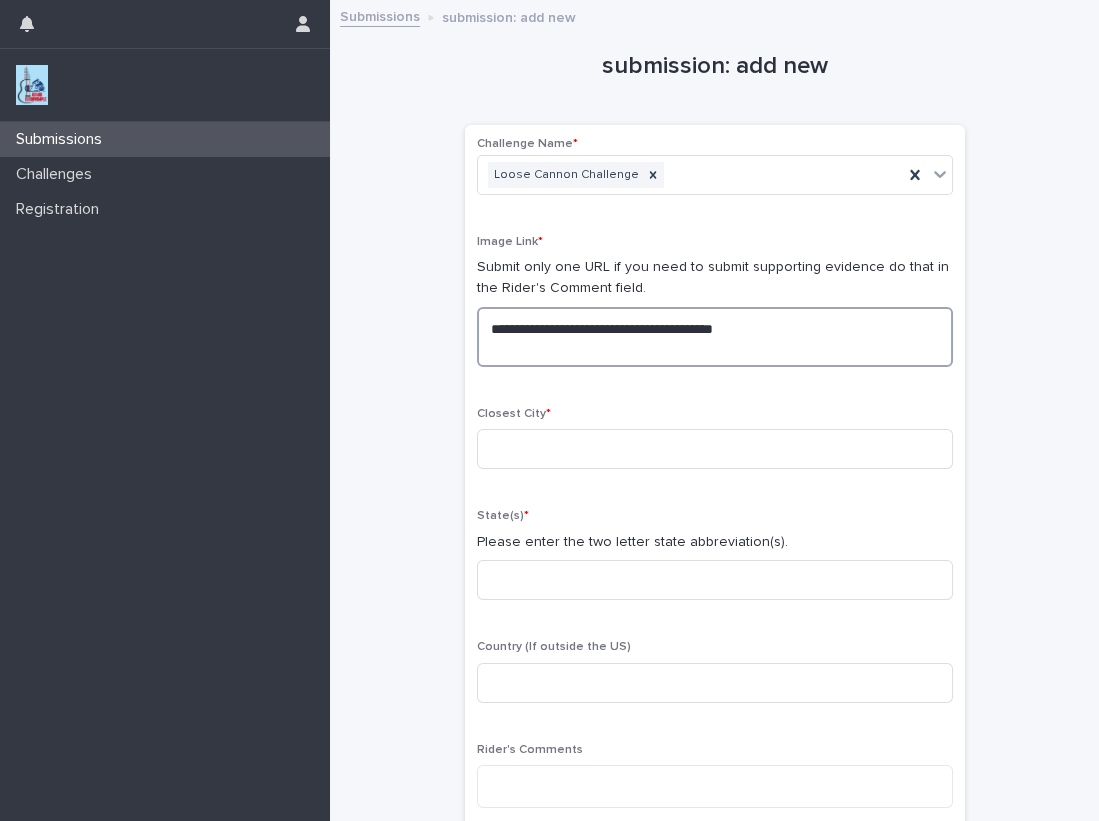 drag, startPoint x: 809, startPoint y: 329, endPoint x: 230, endPoint y: 308, distance: 579.3807 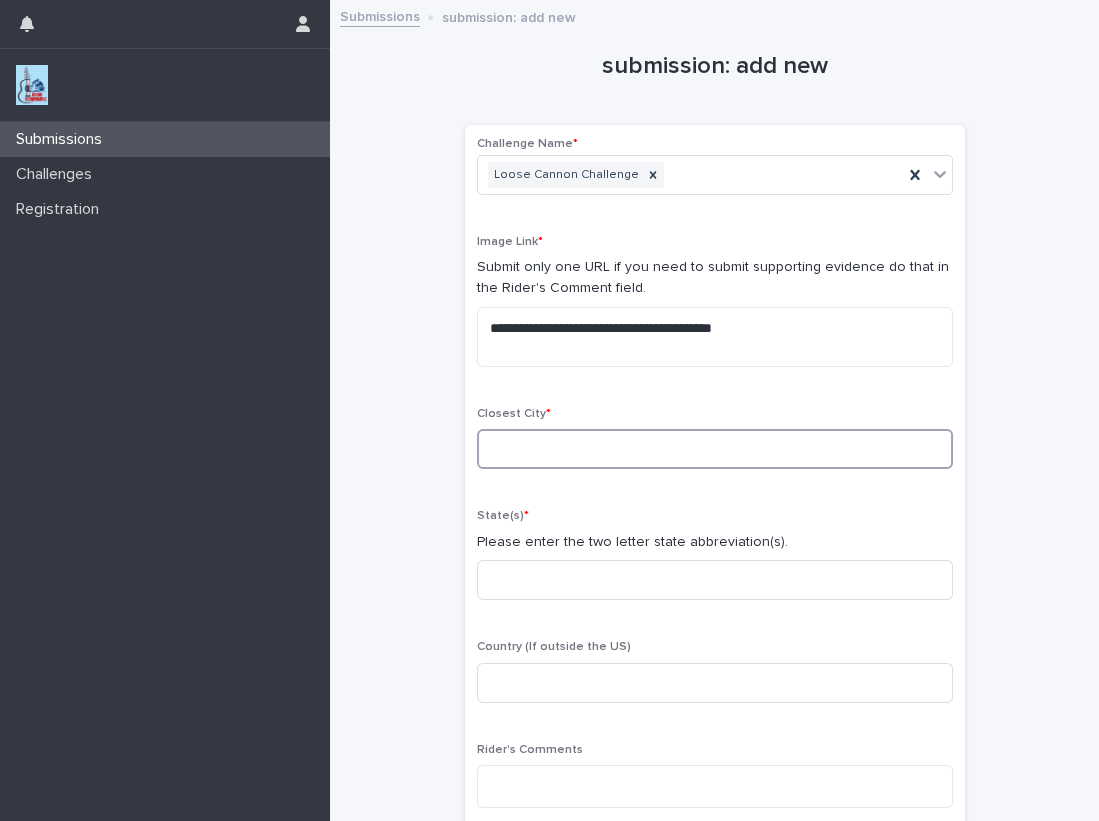 click at bounding box center [715, 449] 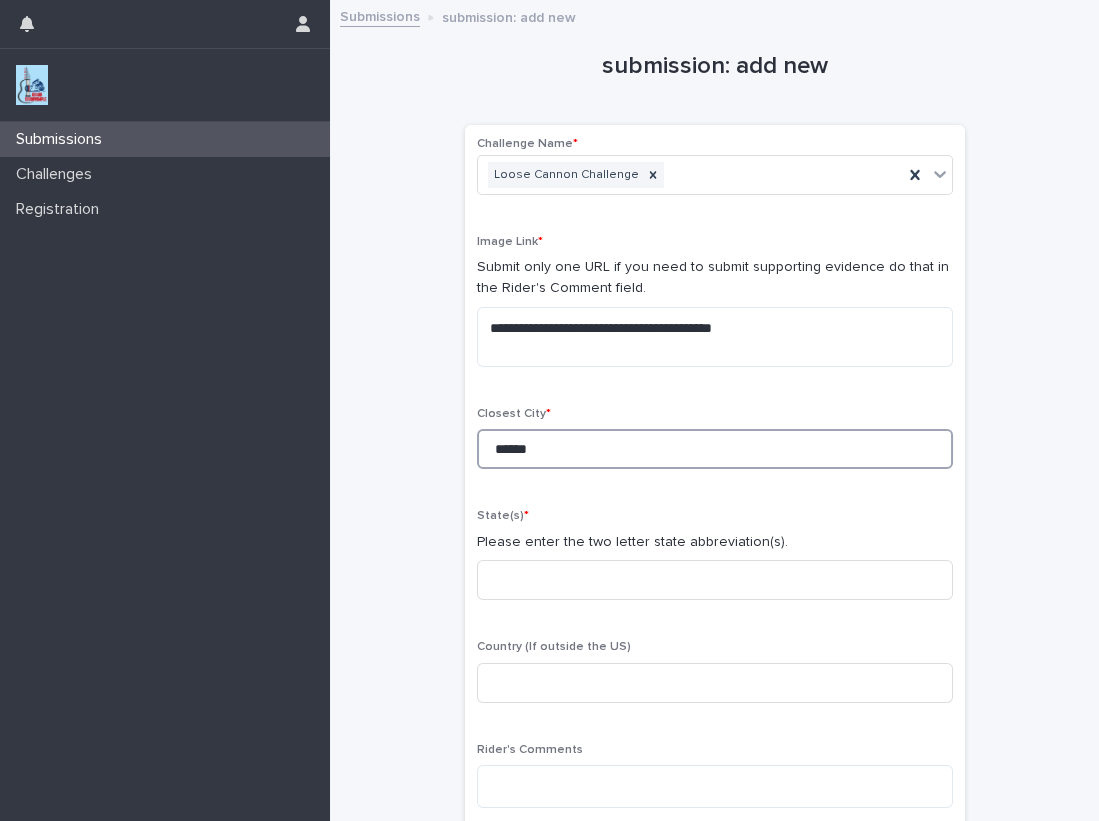 type on "******" 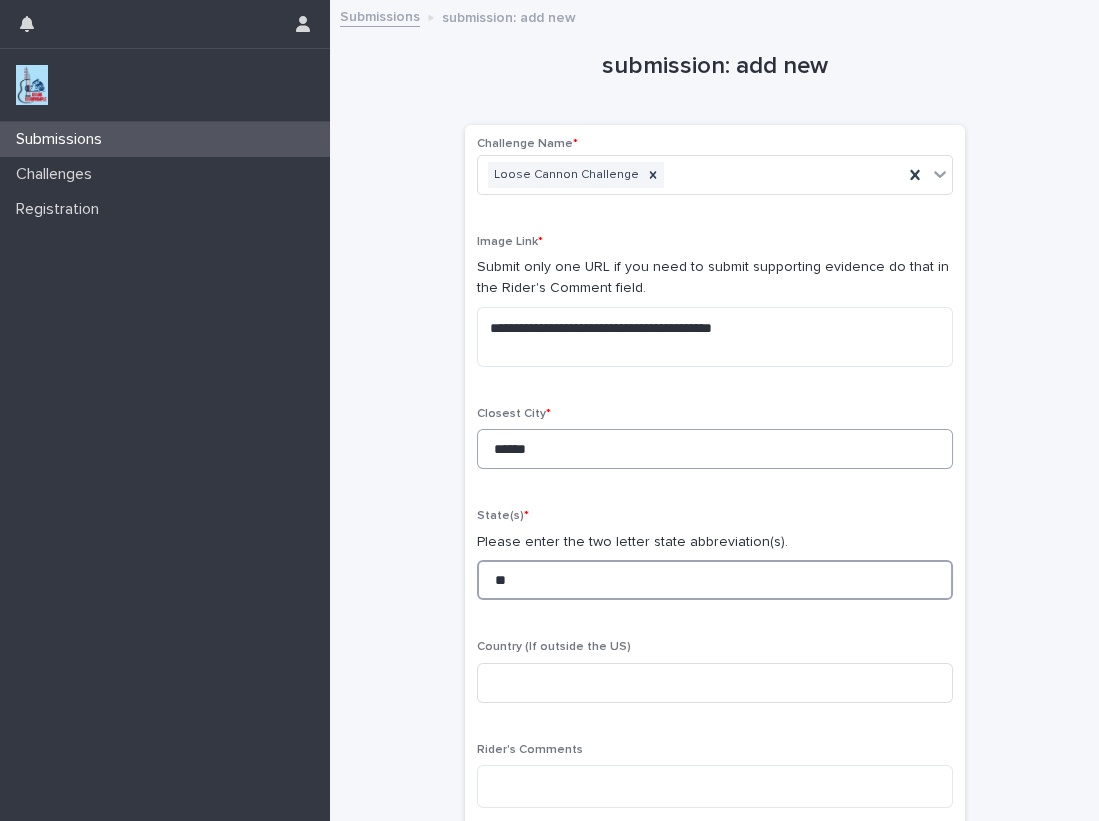 type on "**" 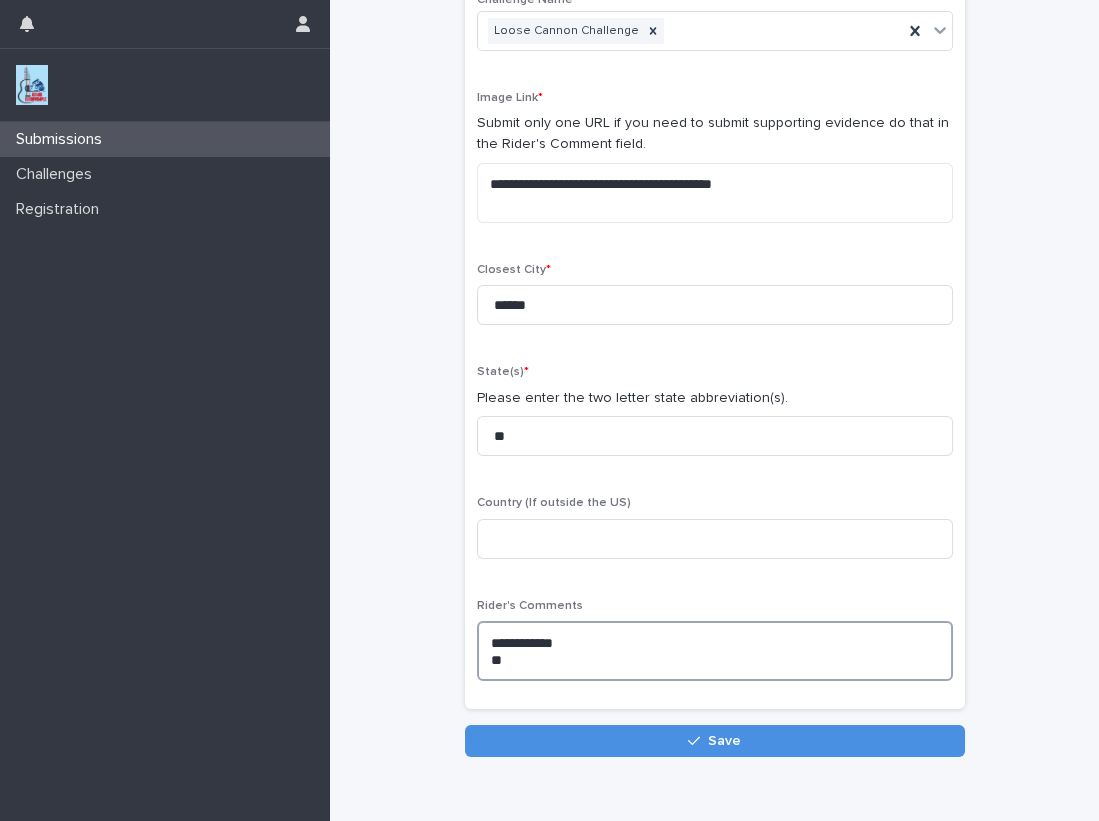 scroll, scrollTop: 181, scrollLeft: 0, axis: vertical 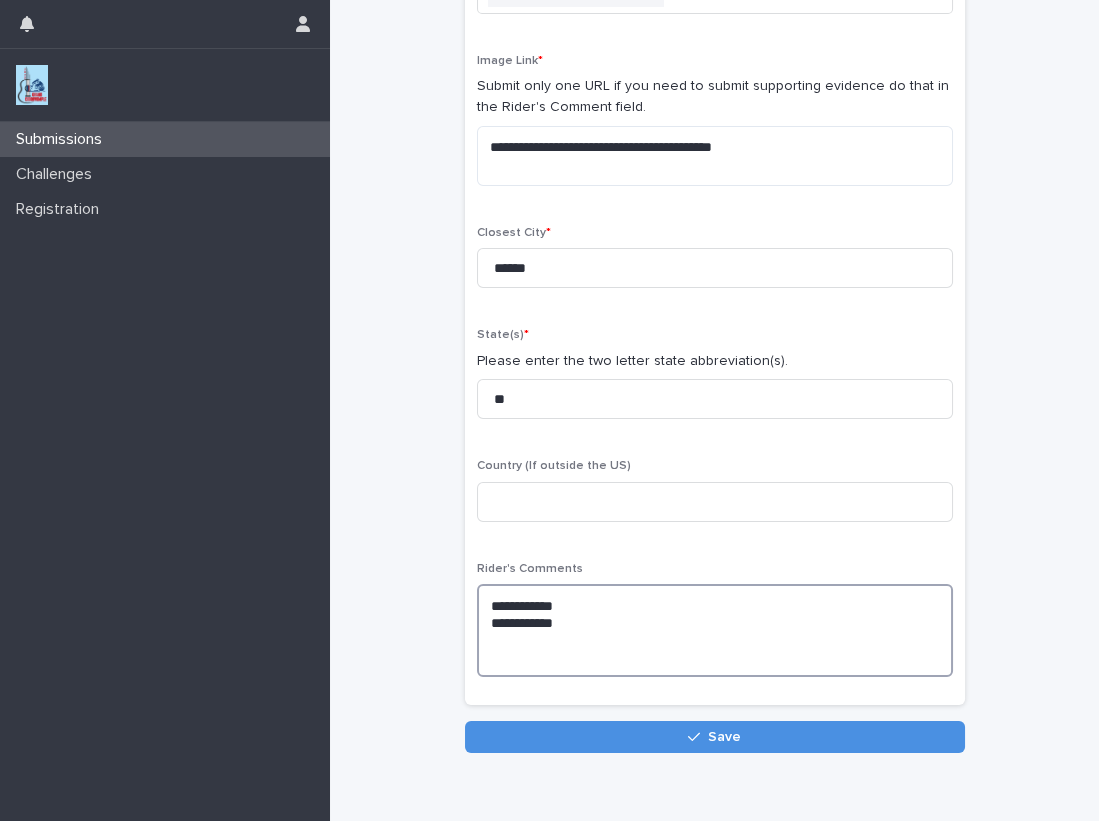 paste on "**********" 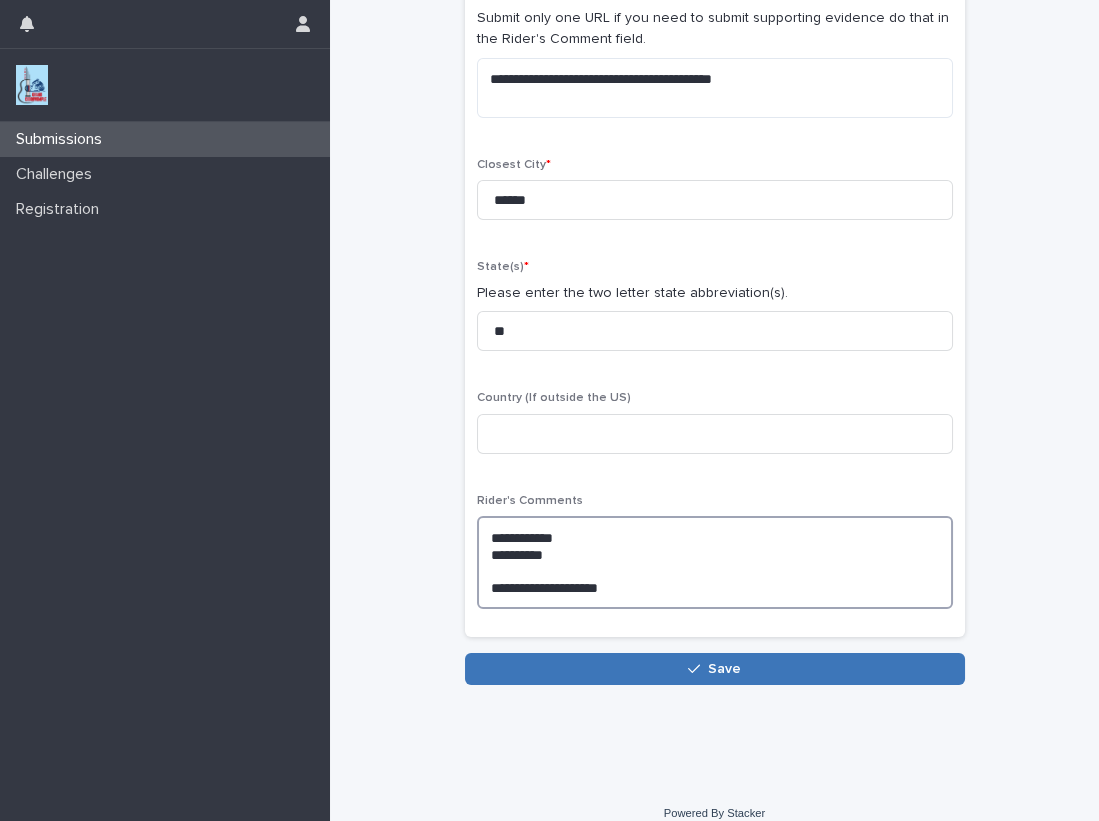 scroll, scrollTop: 269, scrollLeft: 0, axis: vertical 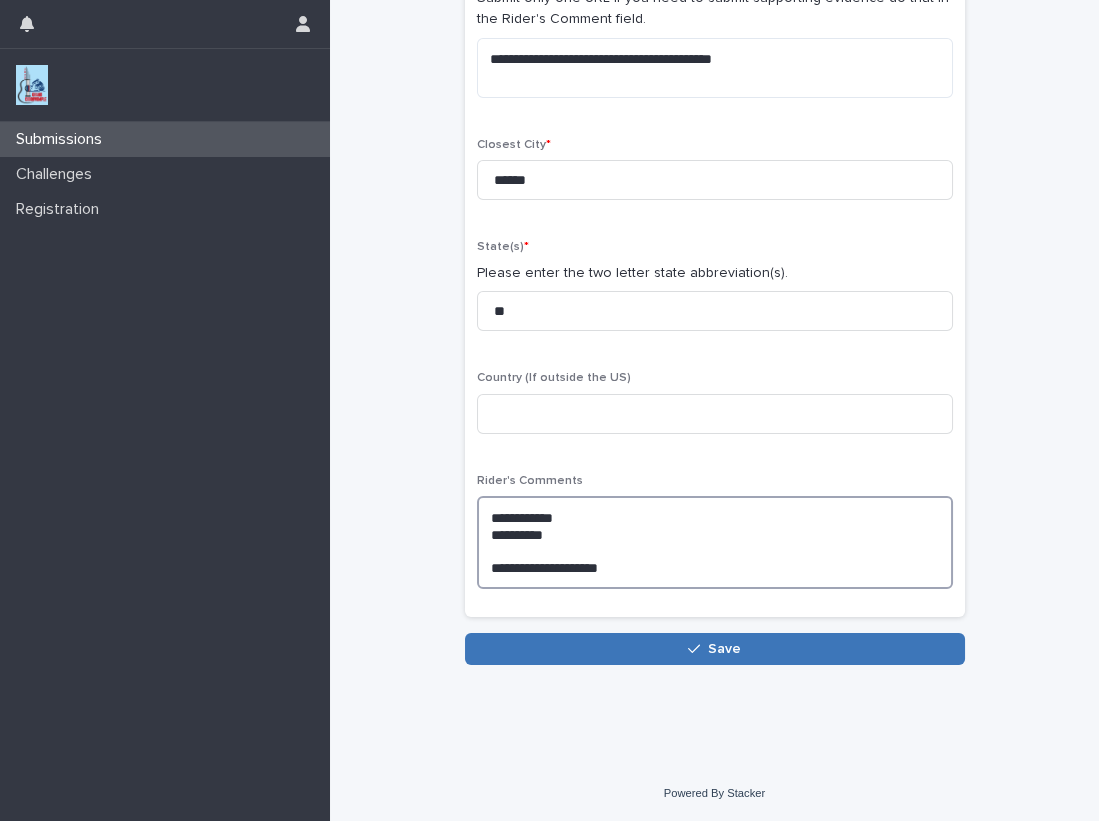 type on "**********" 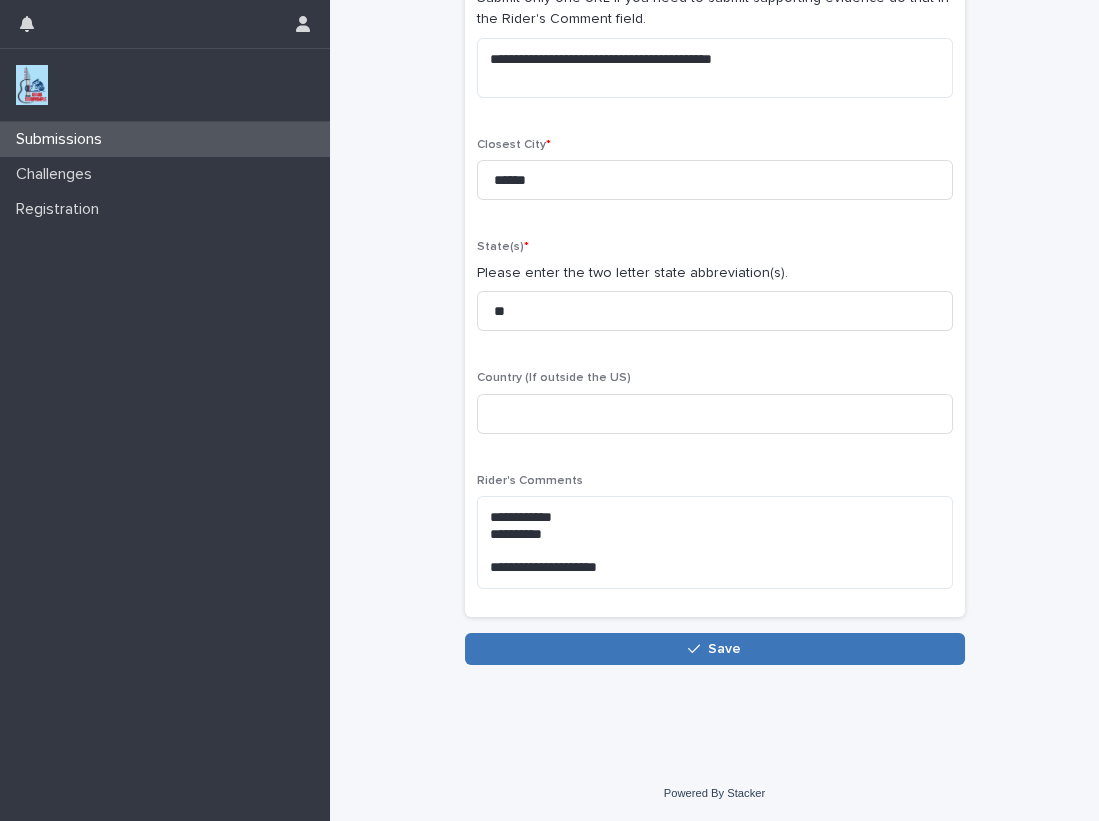 click on "Save" at bounding box center [724, 649] 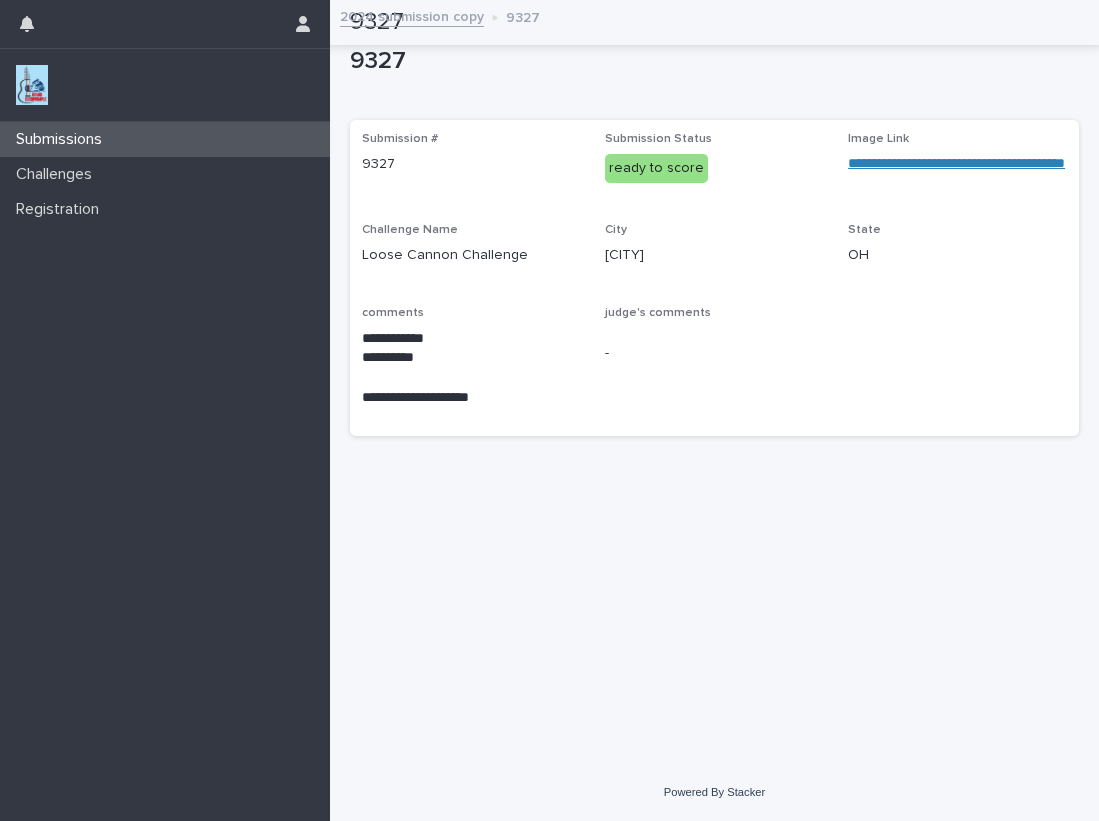 scroll, scrollTop: 0, scrollLeft: 0, axis: both 